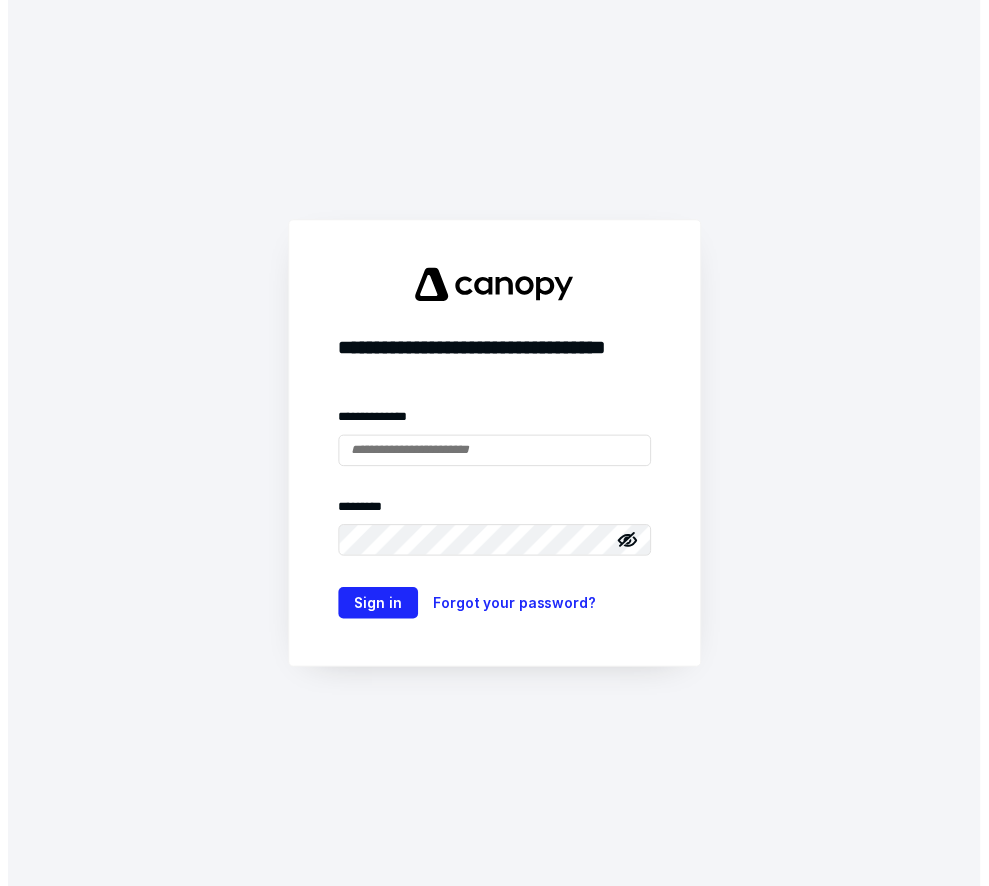 scroll, scrollTop: 0, scrollLeft: 0, axis: both 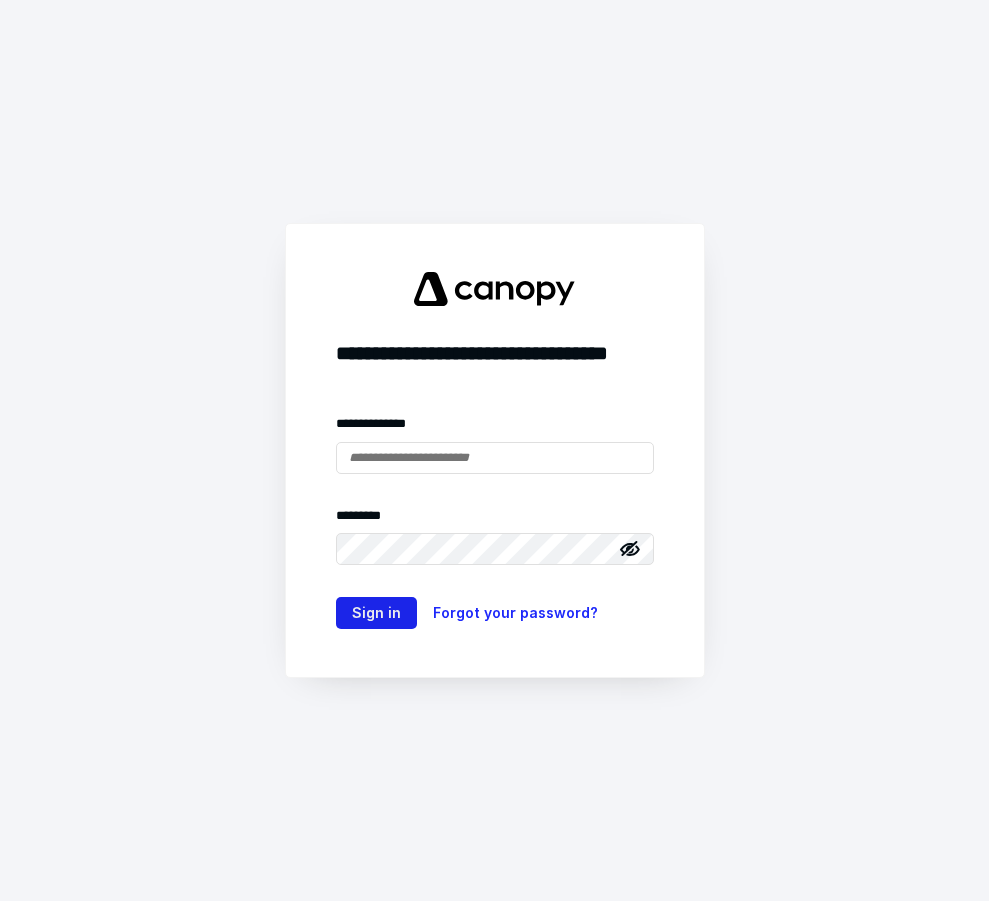 type on "**********" 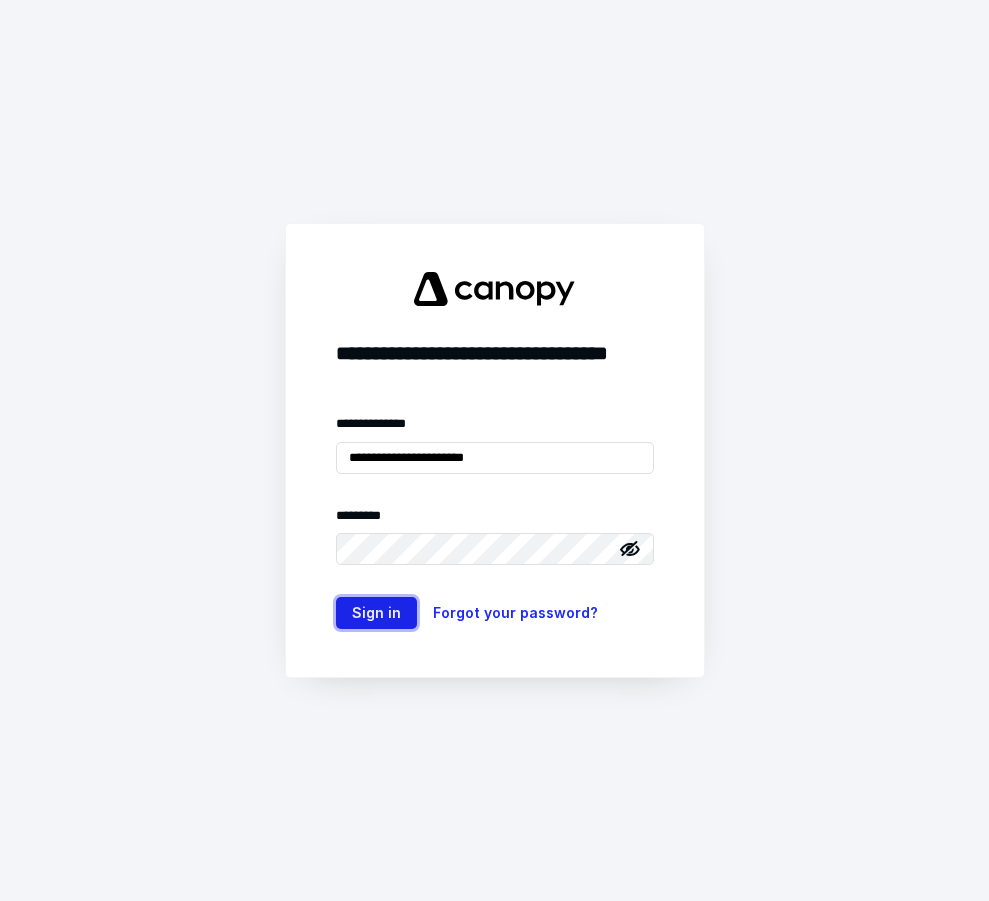 click on "Sign in" at bounding box center (376, 613) 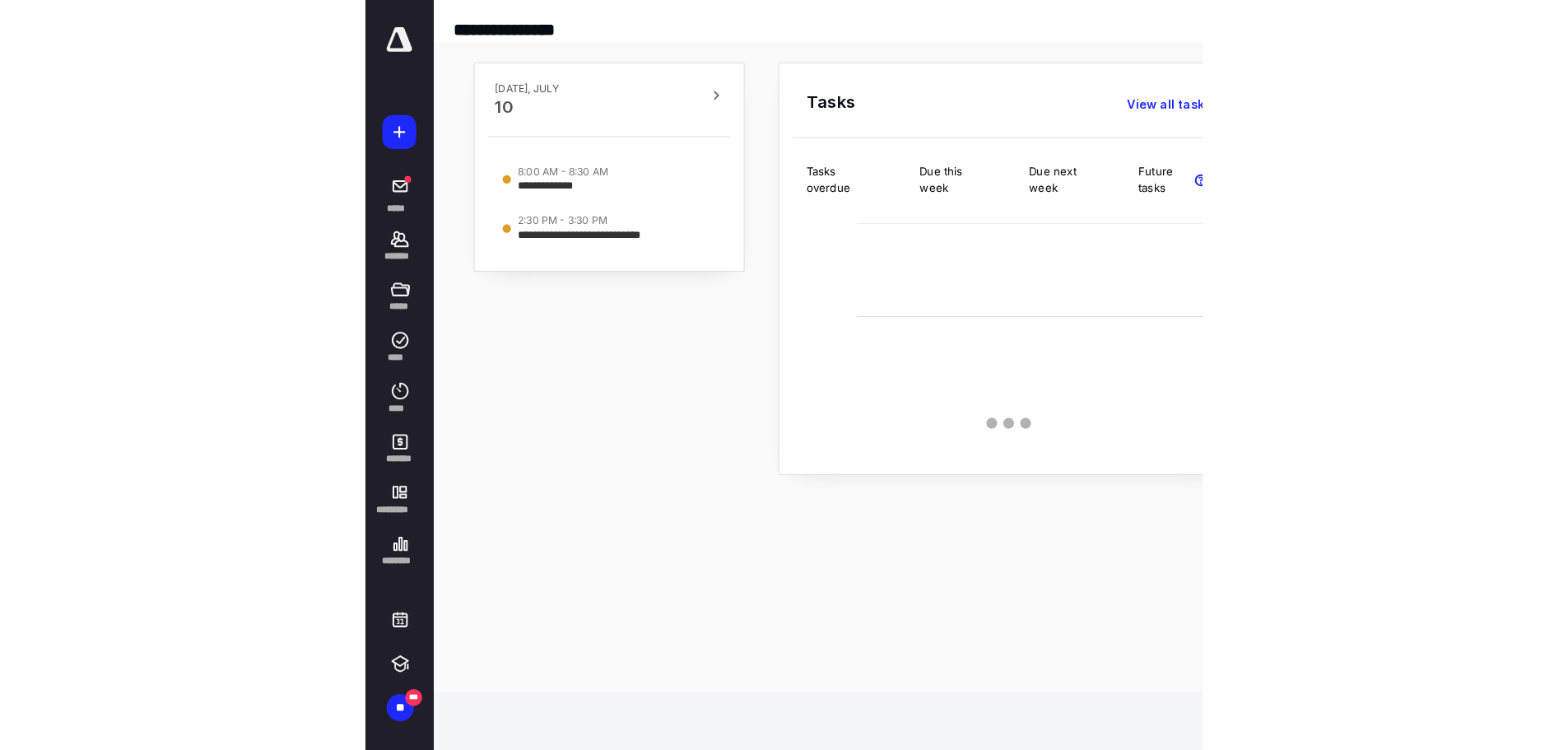 scroll, scrollTop: 0, scrollLeft: 0, axis: both 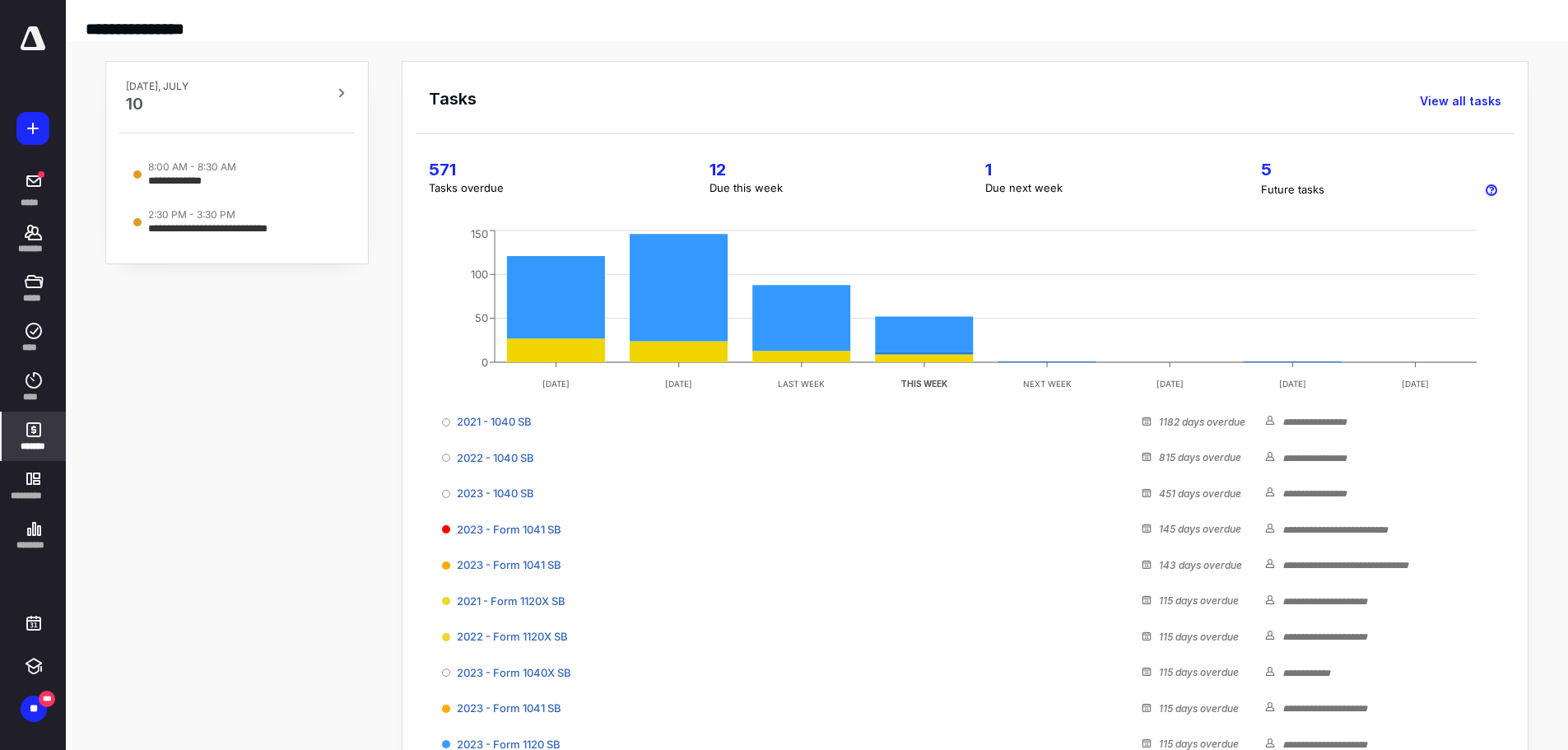 click 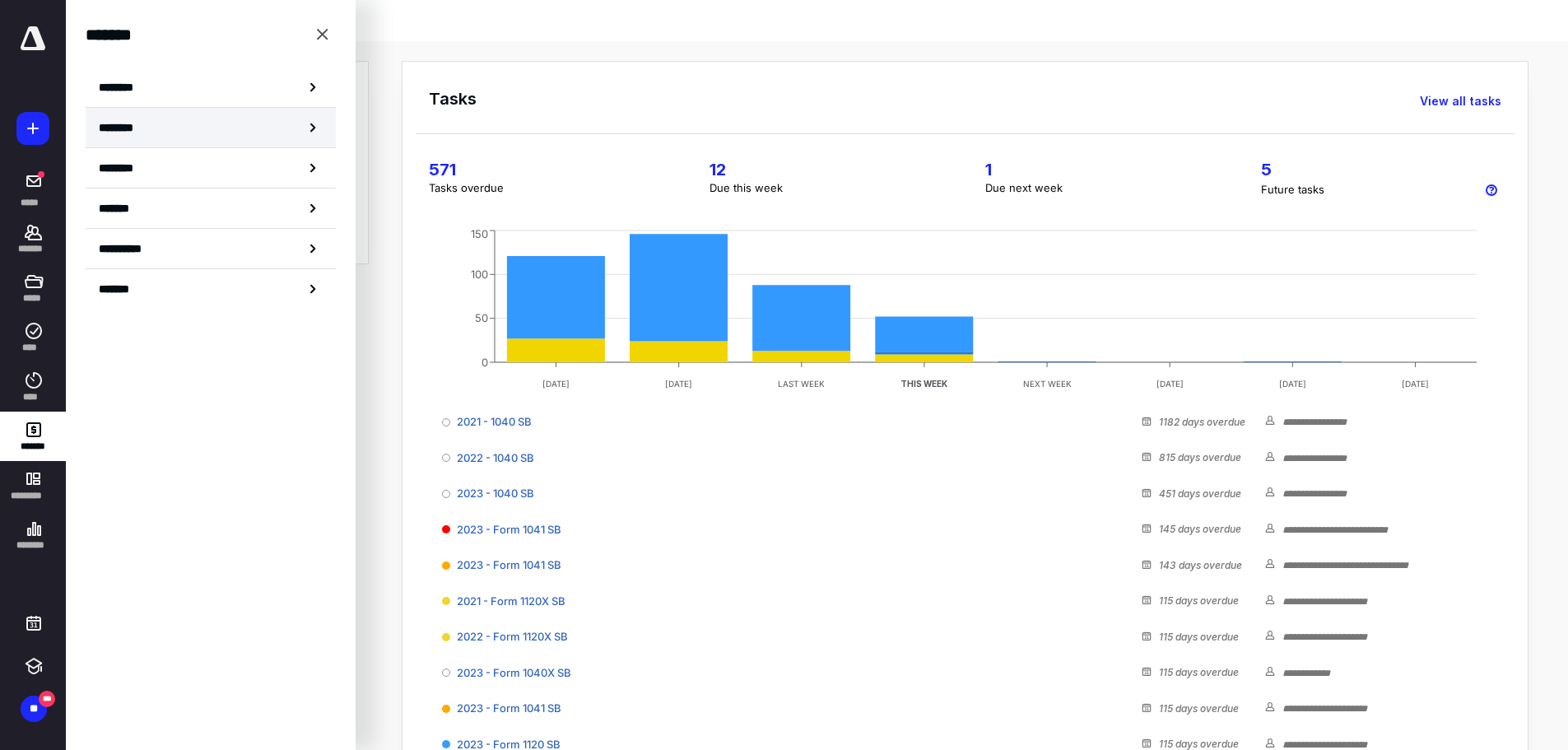 click on "********" at bounding box center (126, 128) 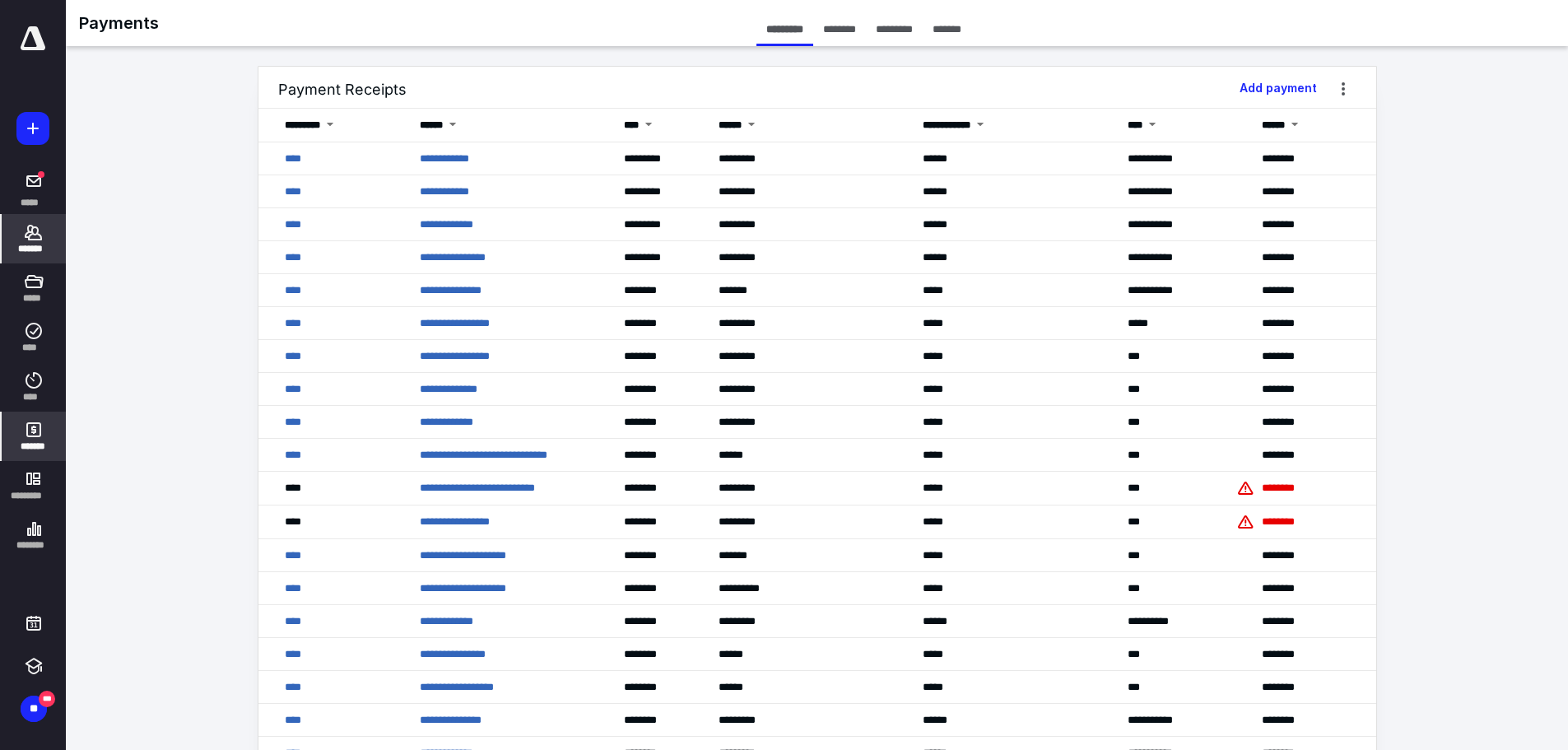 click 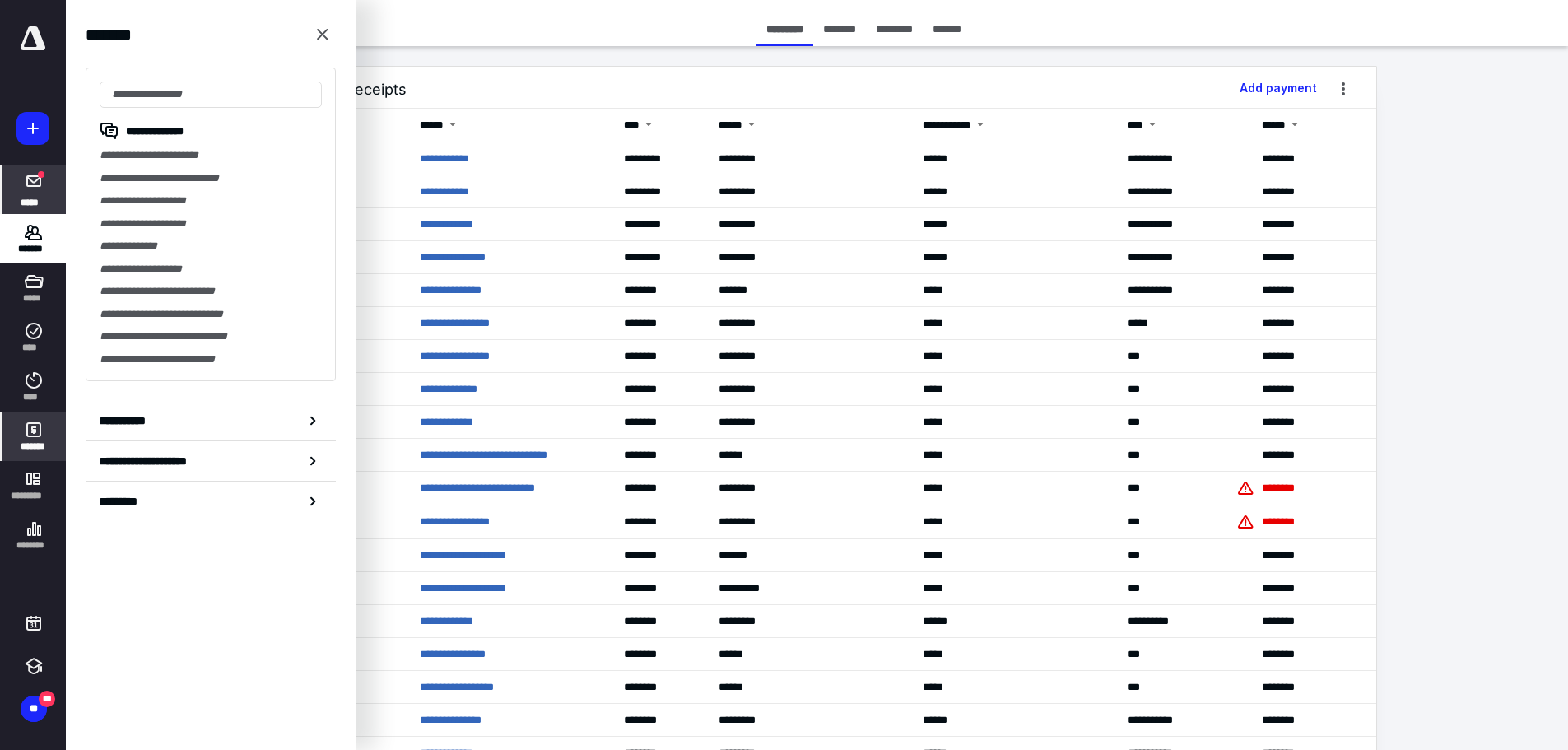 click 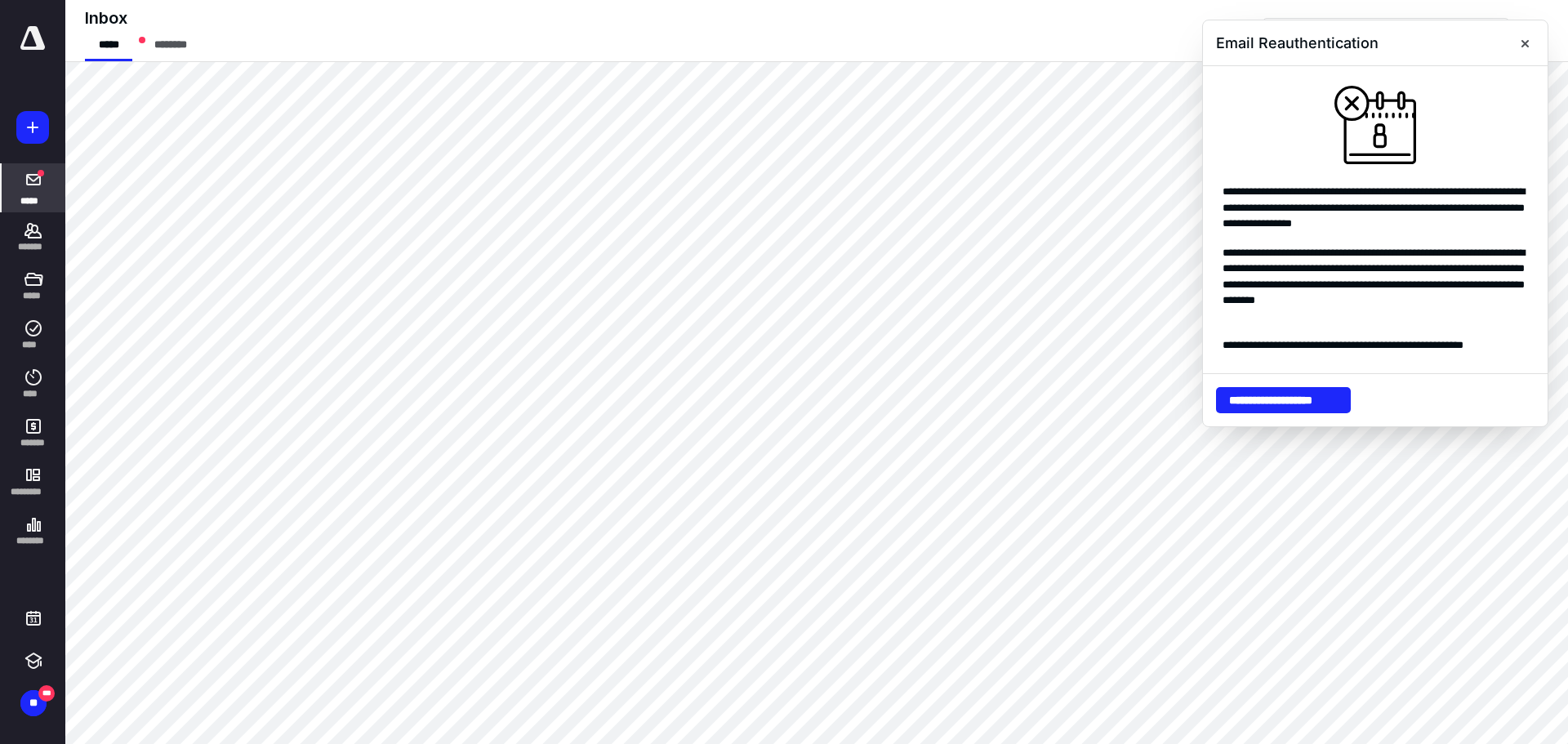 click at bounding box center (33, 38) 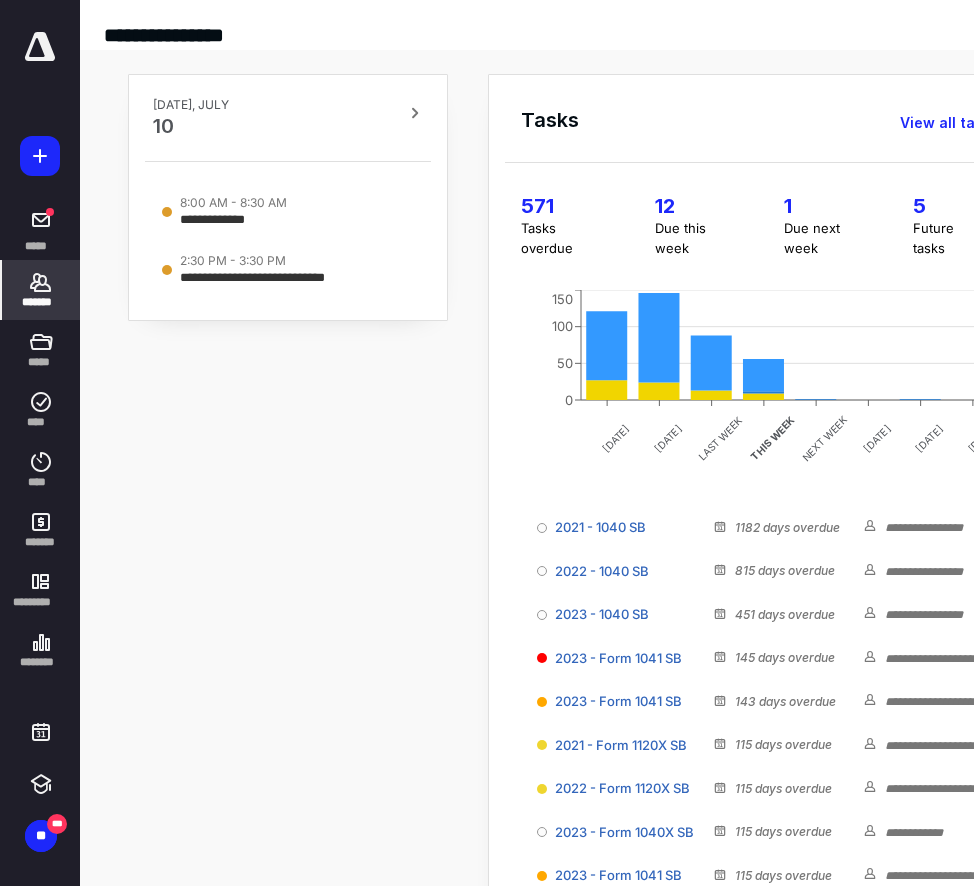 click on "*******" at bounding box center (41, 302) 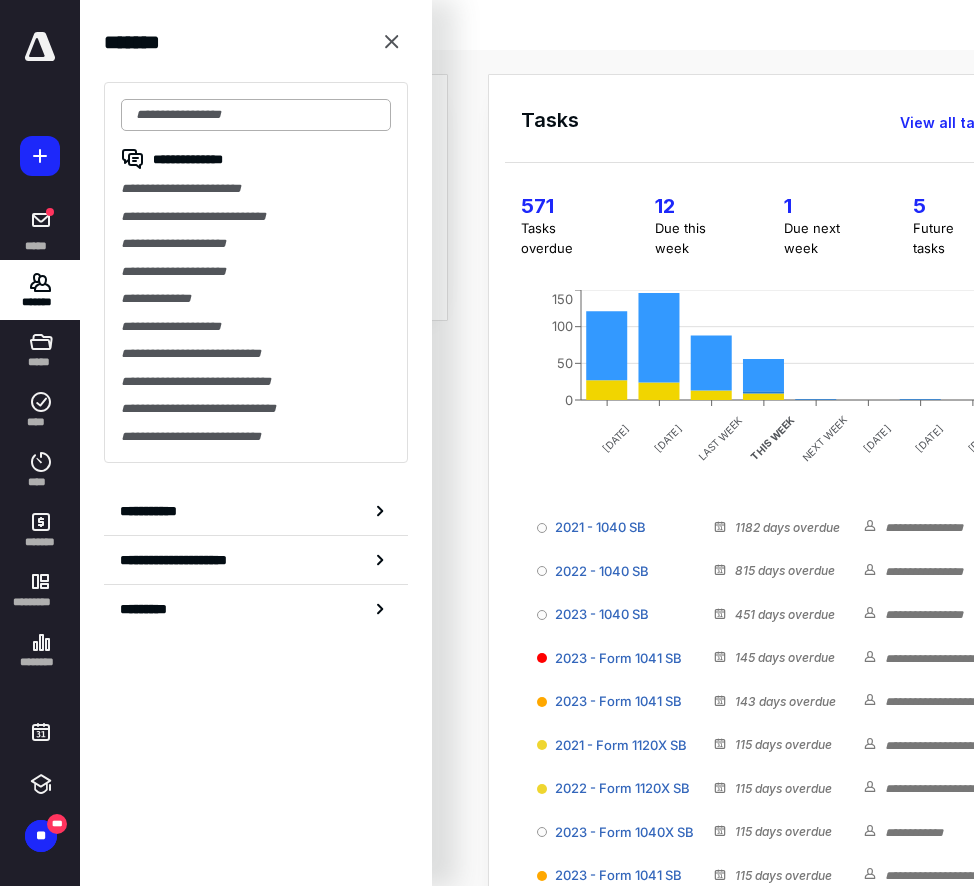 click at bounding box center [256, 115] 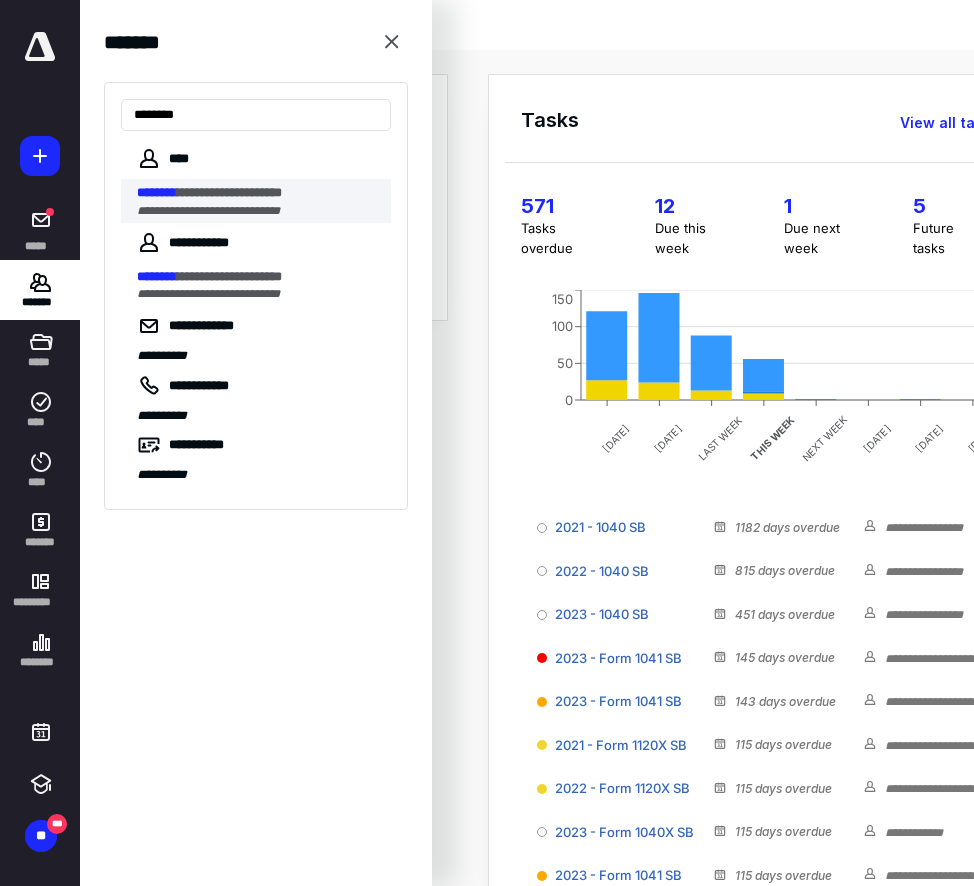 type on "********" 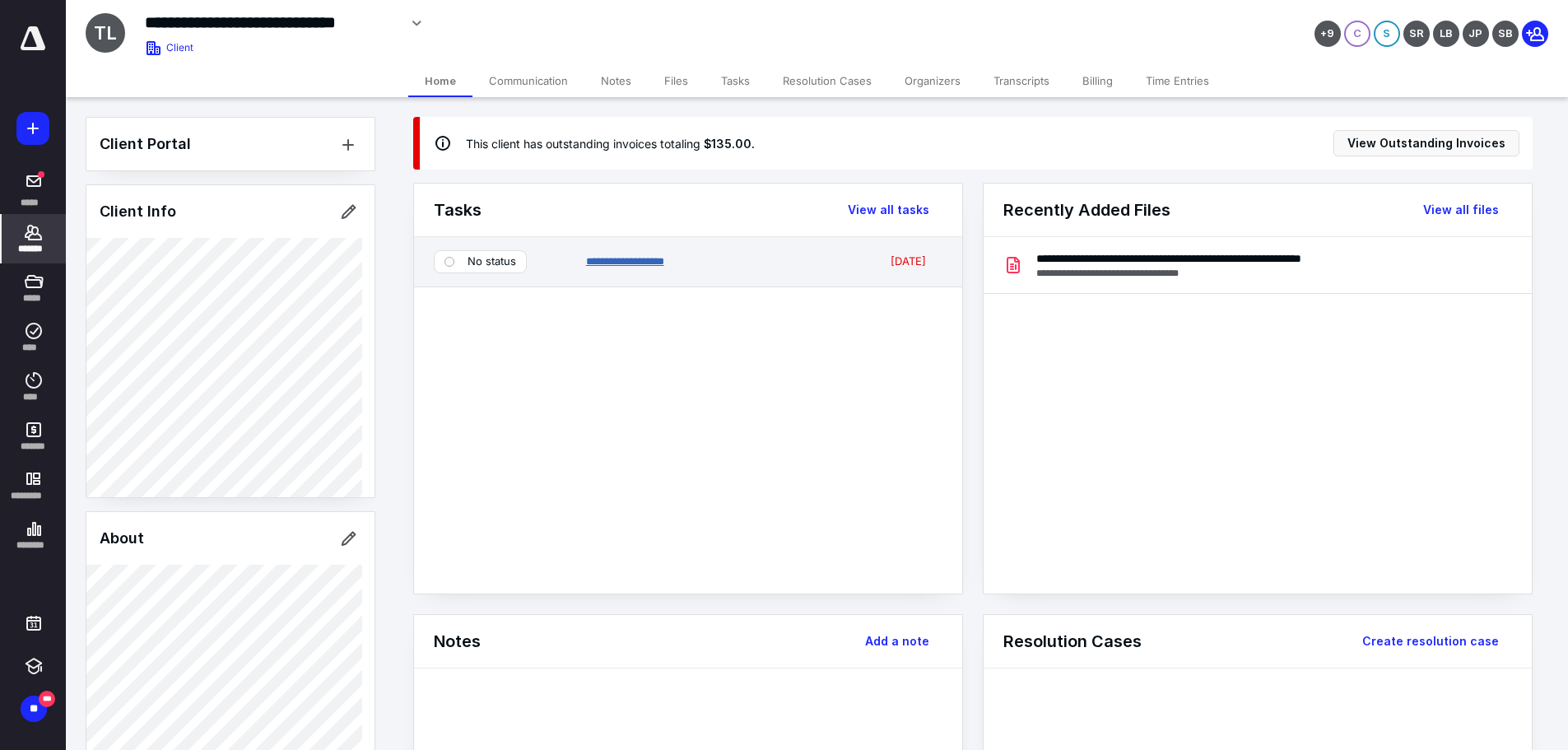 click on "**********" at bounding box center (625, 261) 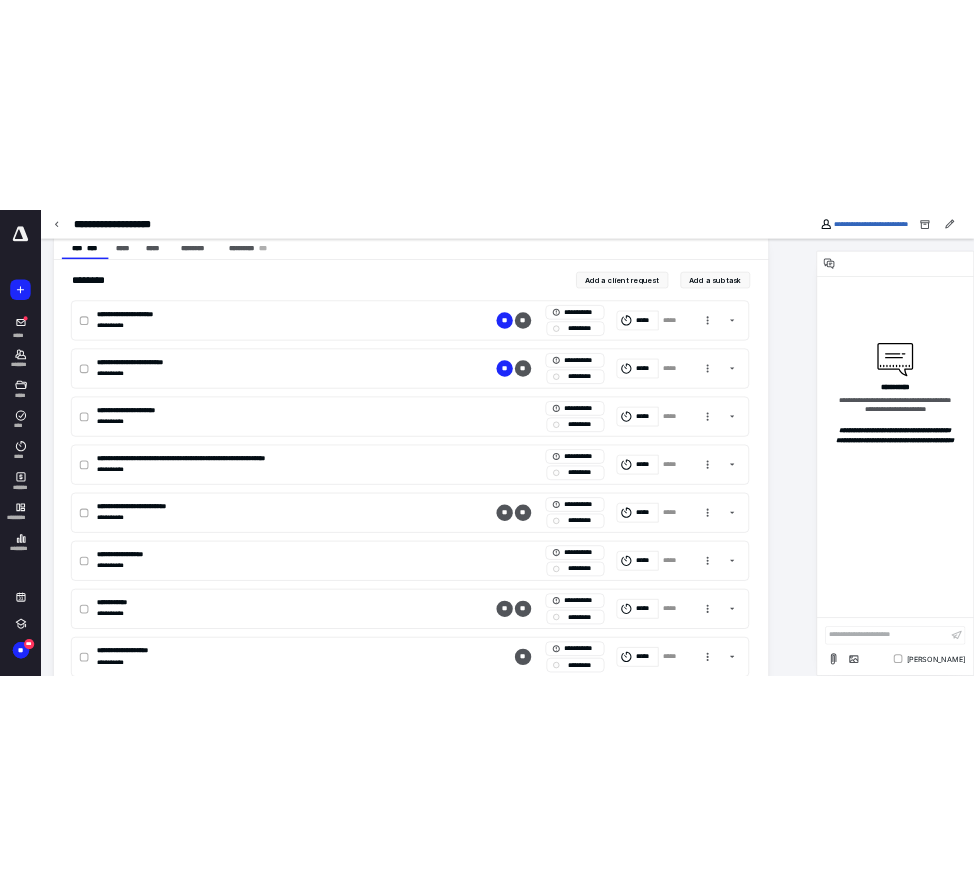 scroll, scrollTop: 0, scrollLeft: 0, axis: both 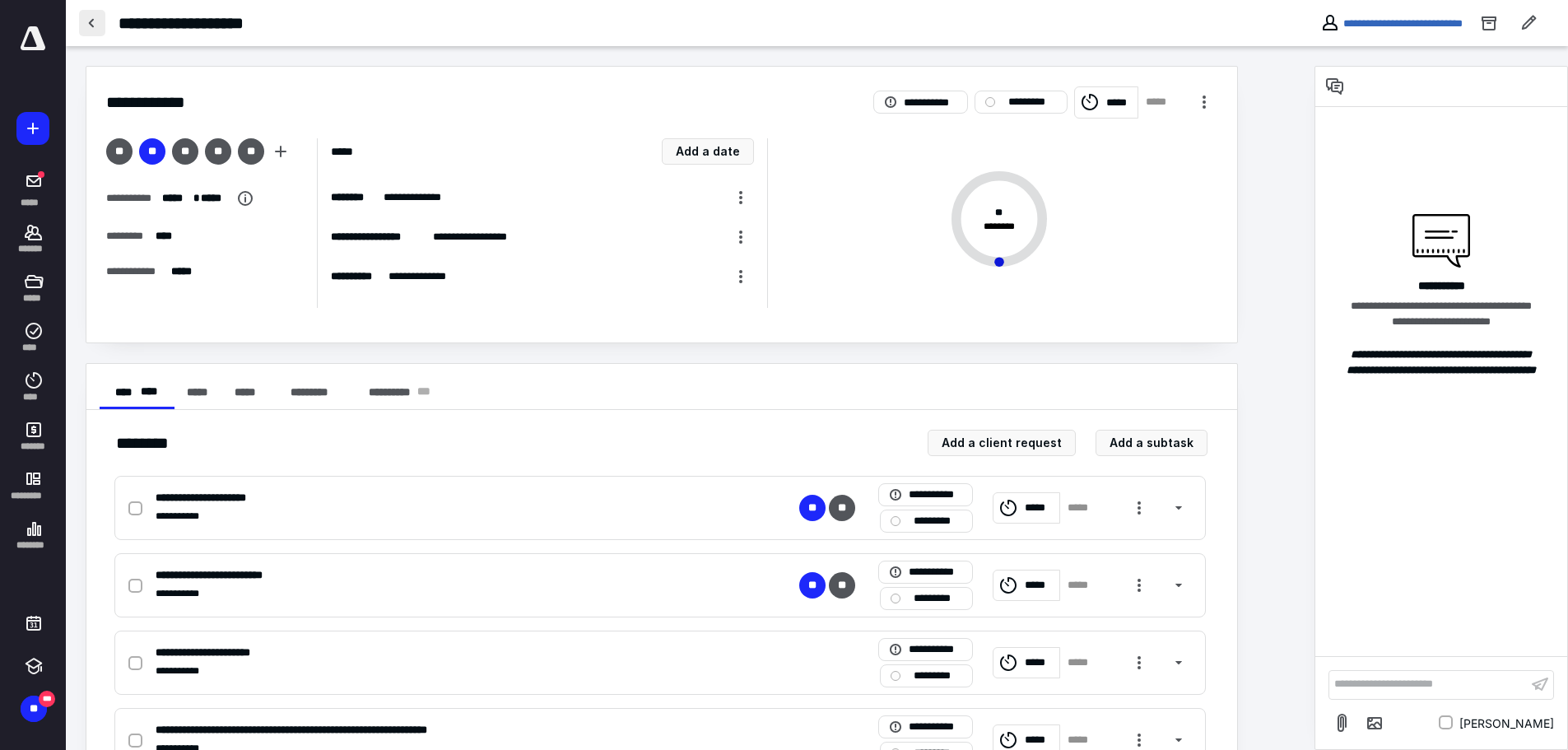 click at bounding box center (92, 23) 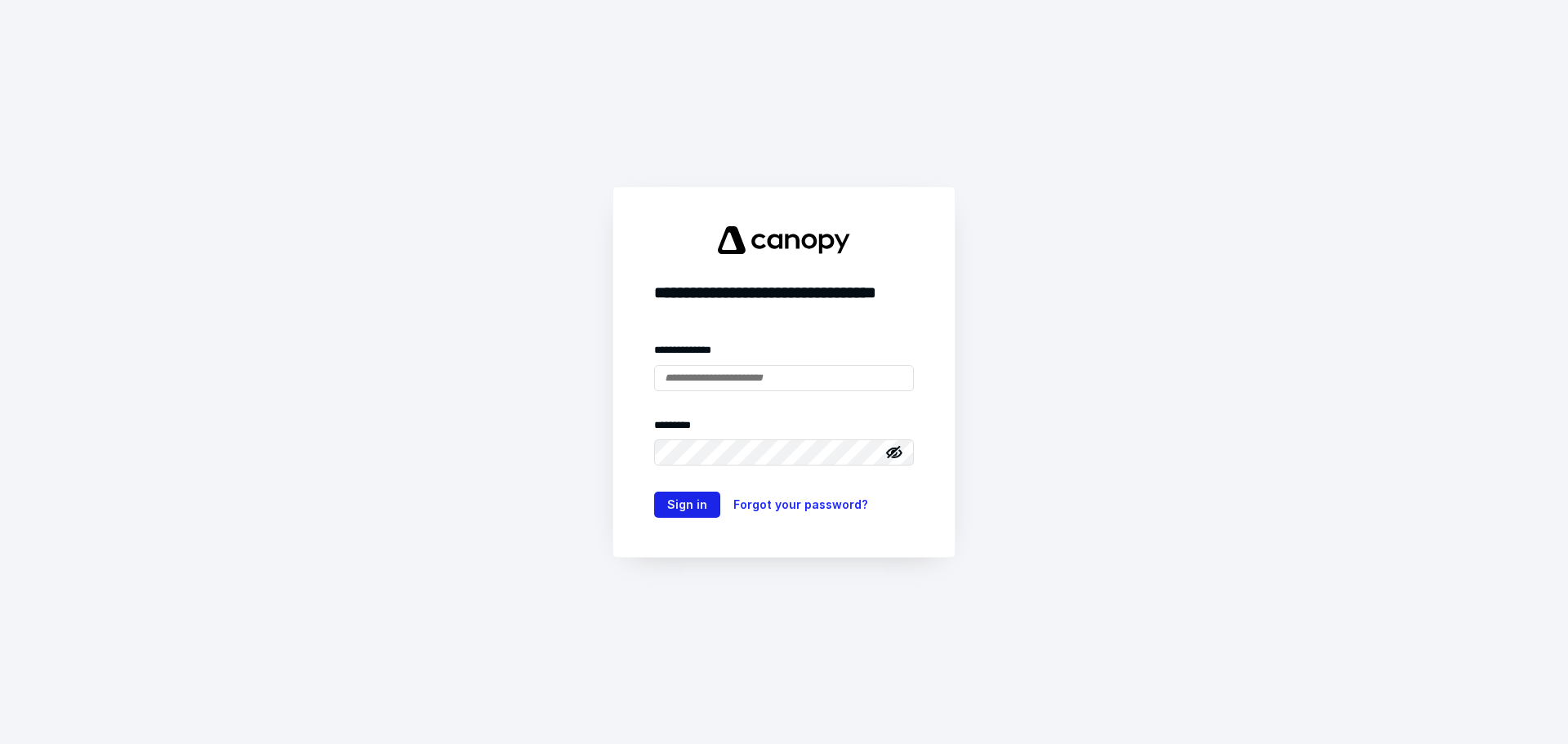 scroll, scrollTop: 0, scrollLeft: 0, axis: both 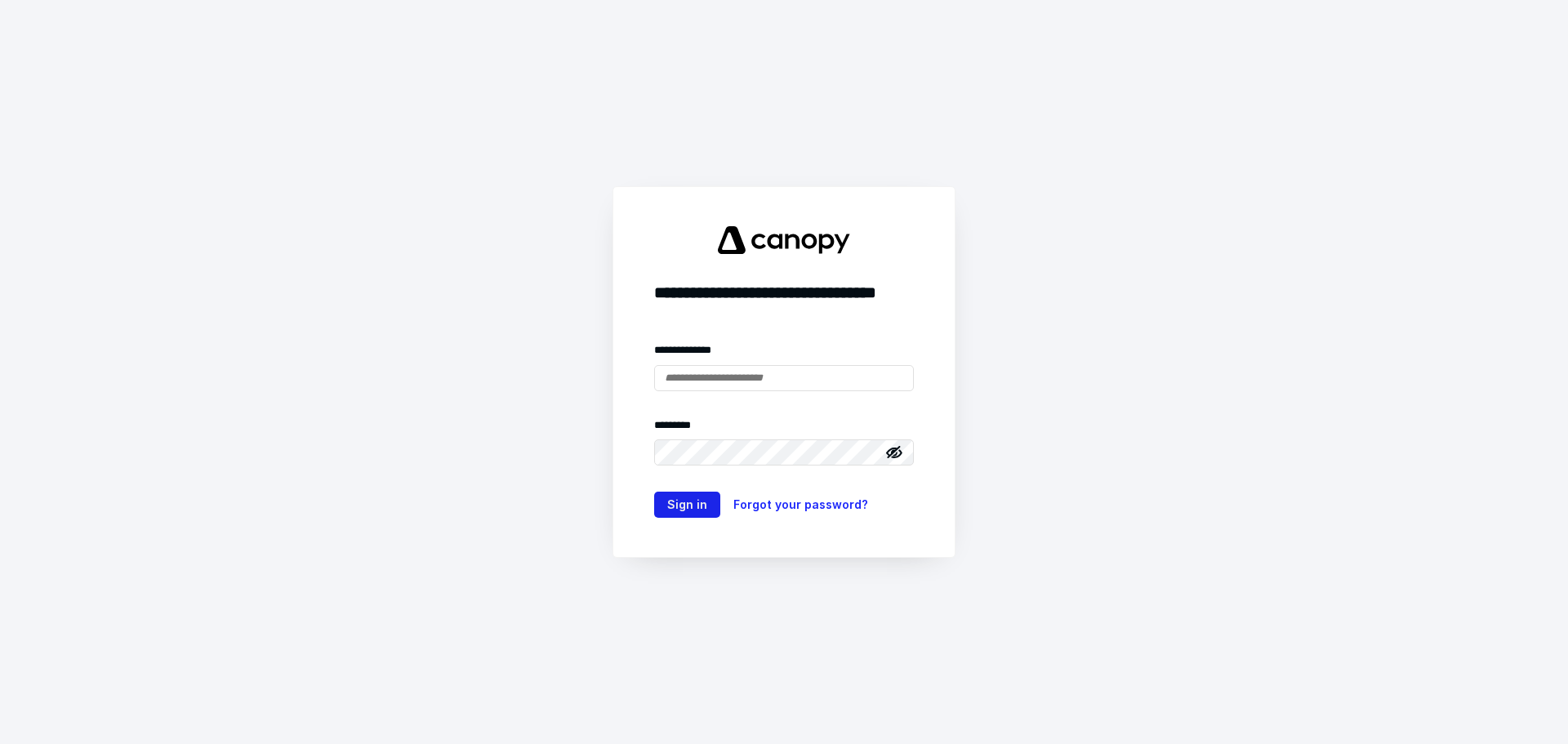 type on "**********" 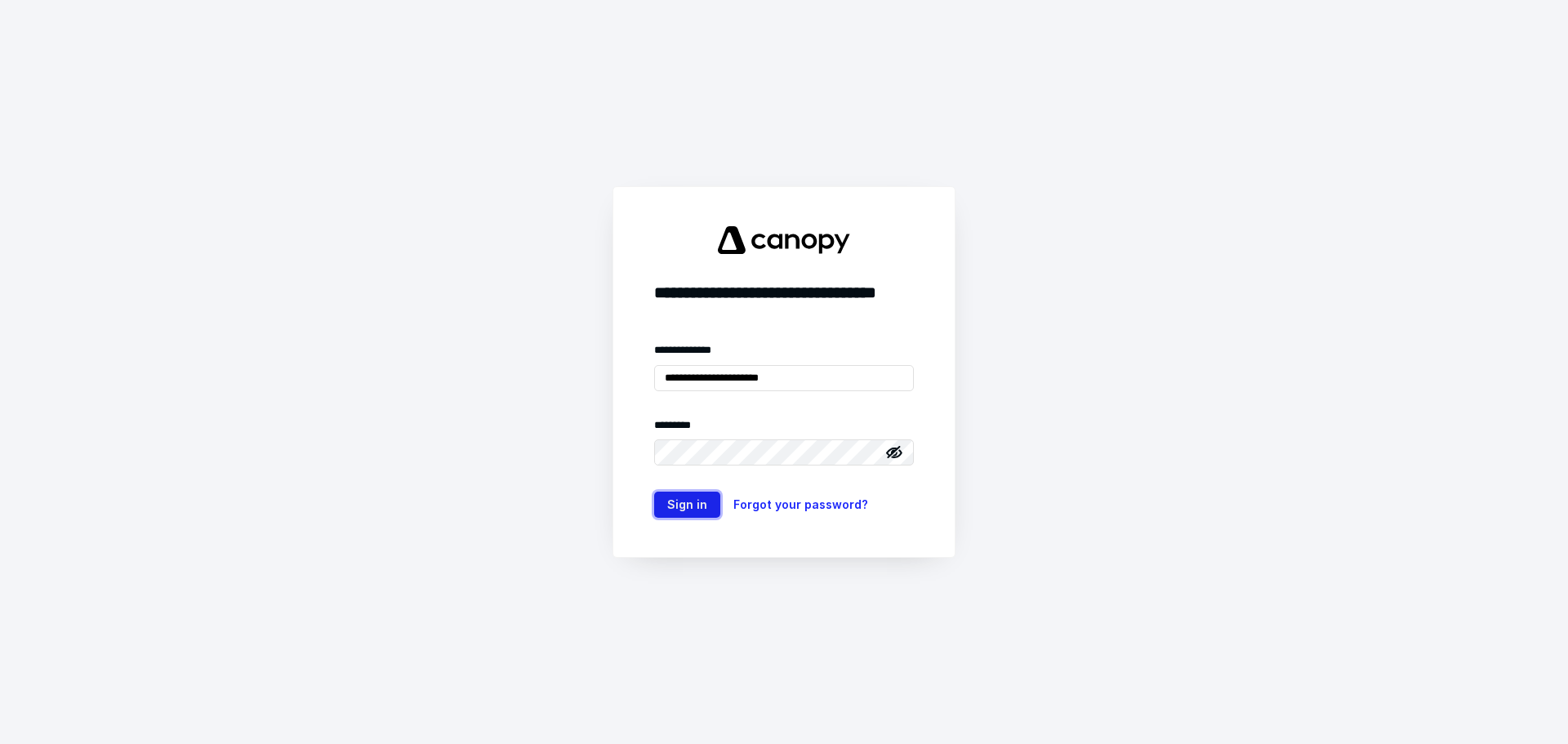 click on "Sign in" at bounding box center (687, 505) 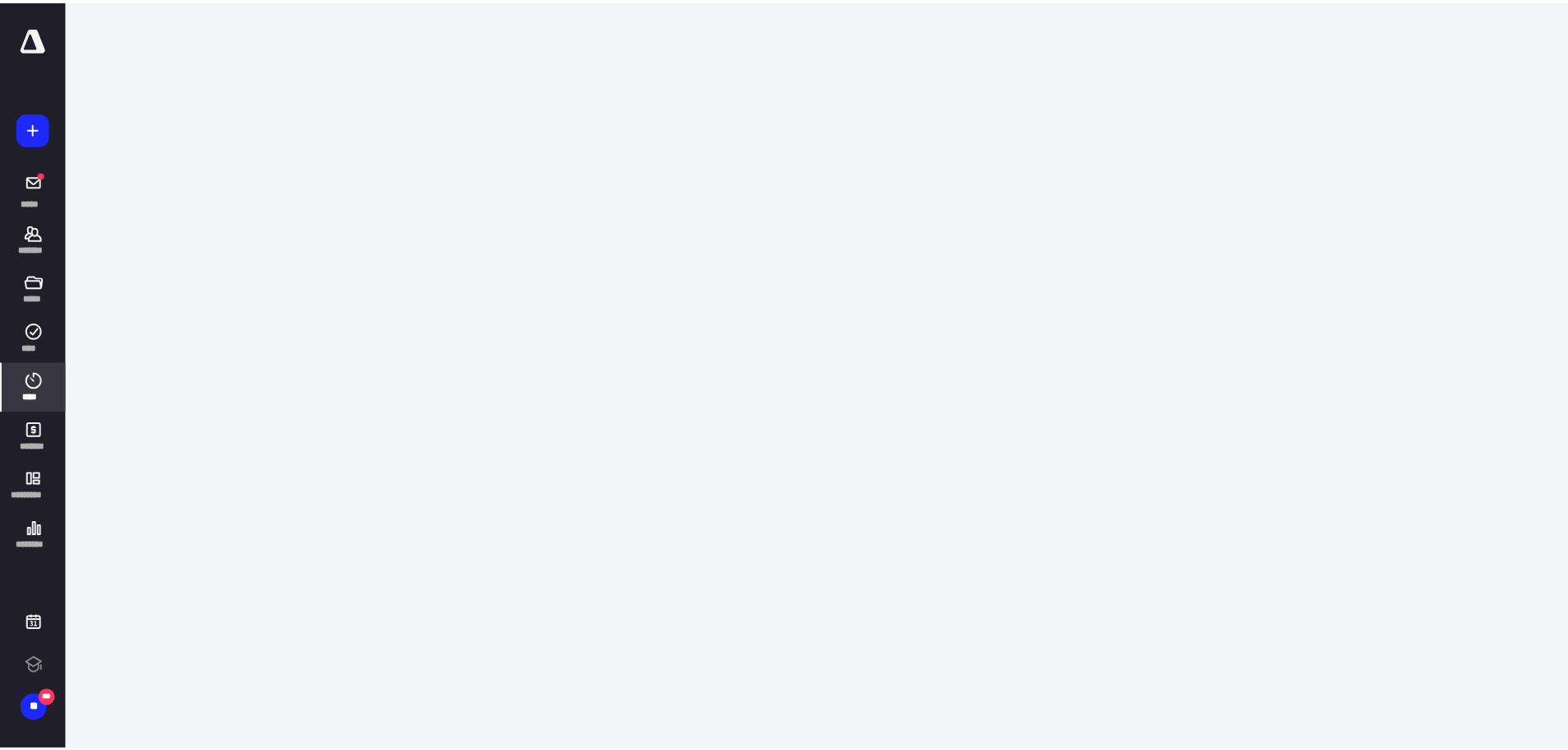 scroll, scrollTop: 0, scrollLeft: 0, axis: both 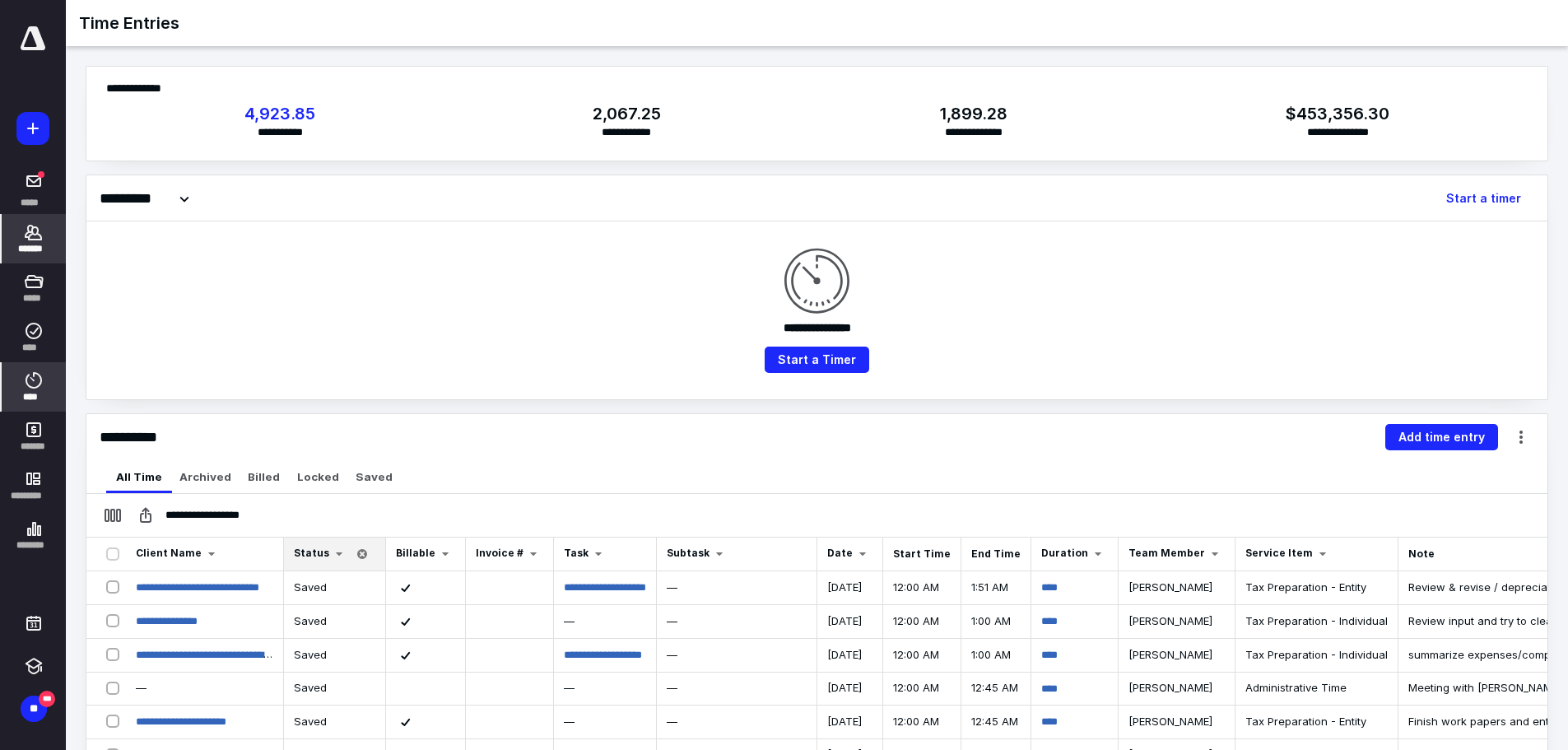 click 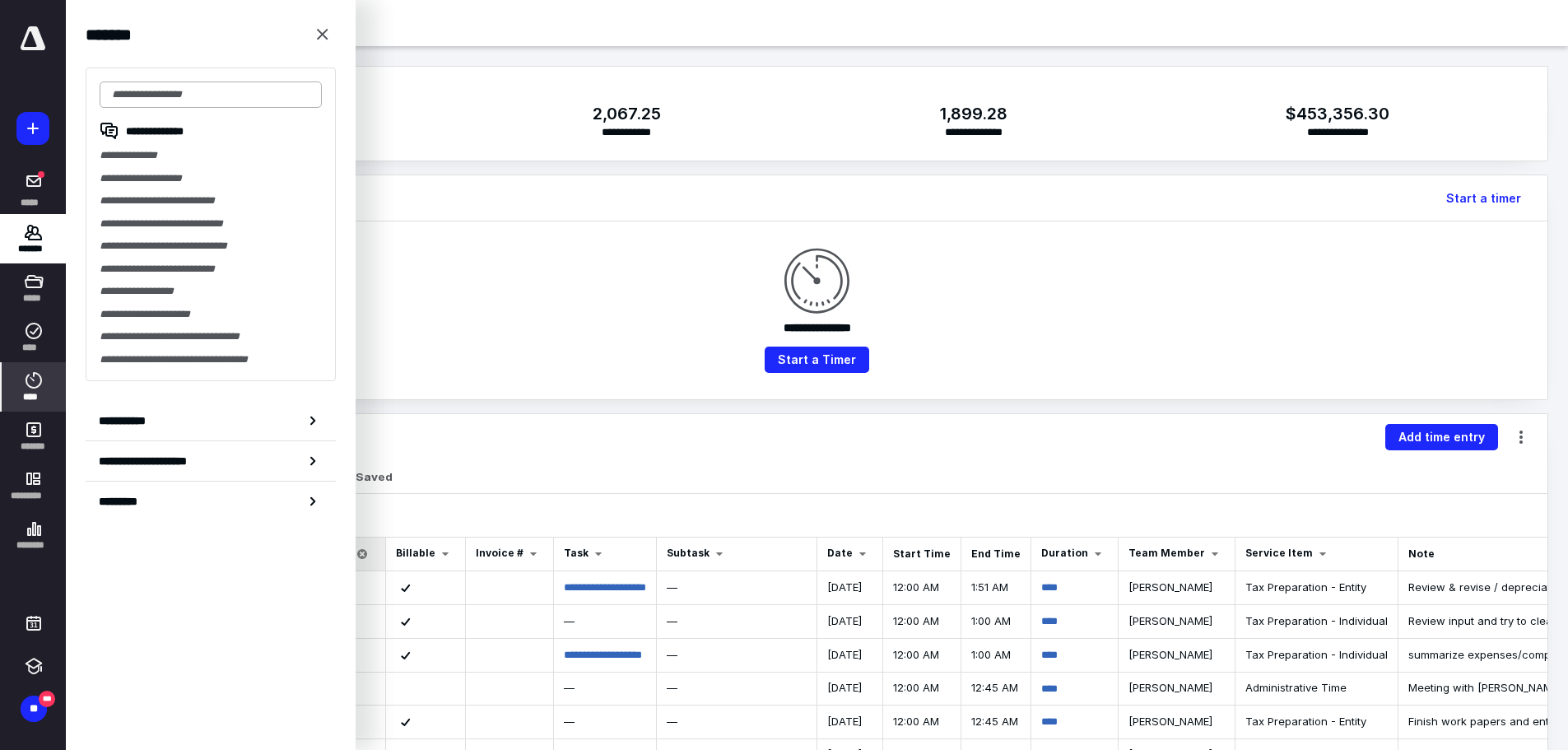 click at bounding box center (211, 95) 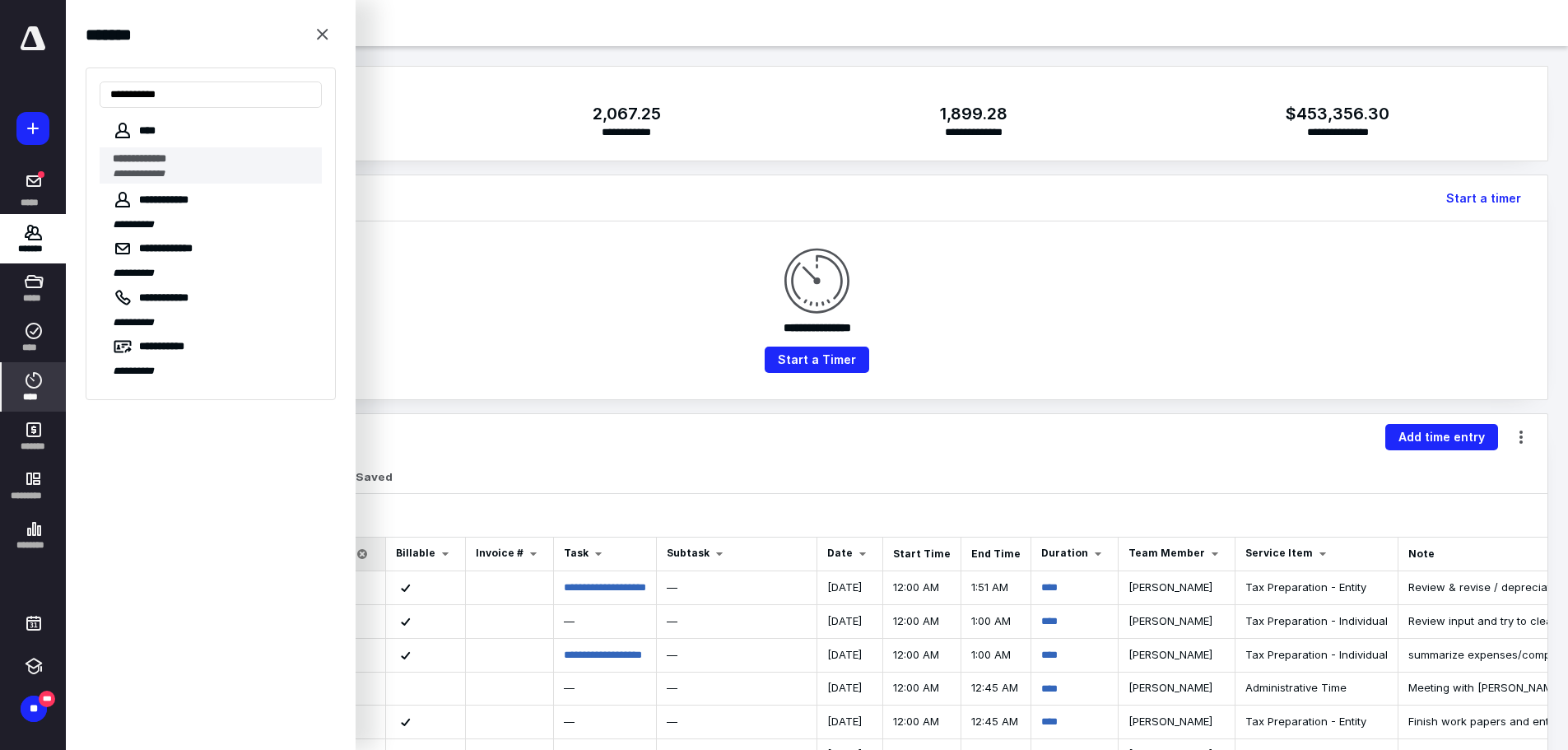 type on "**********" 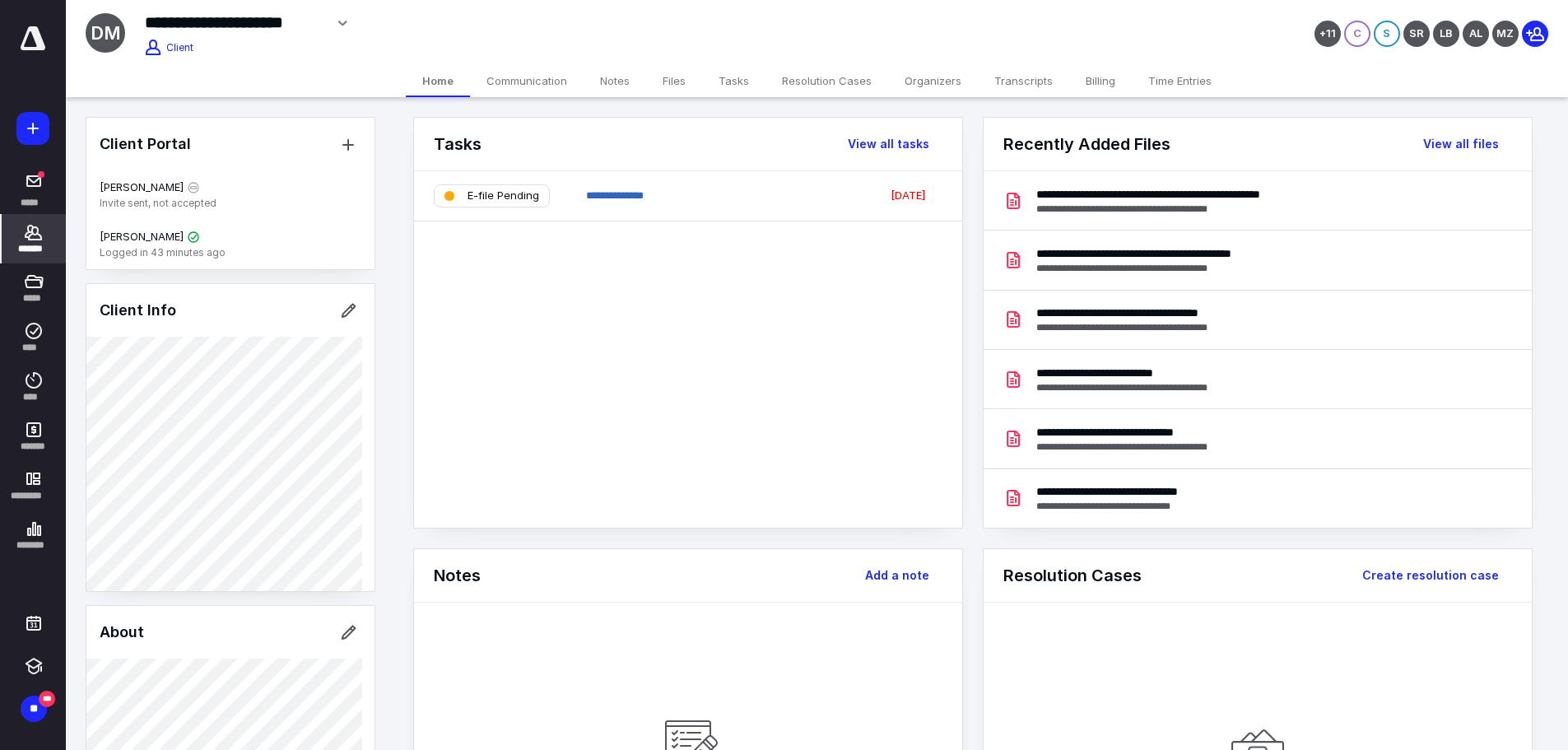 click on "Tasks" at bounding box center (733, 81) 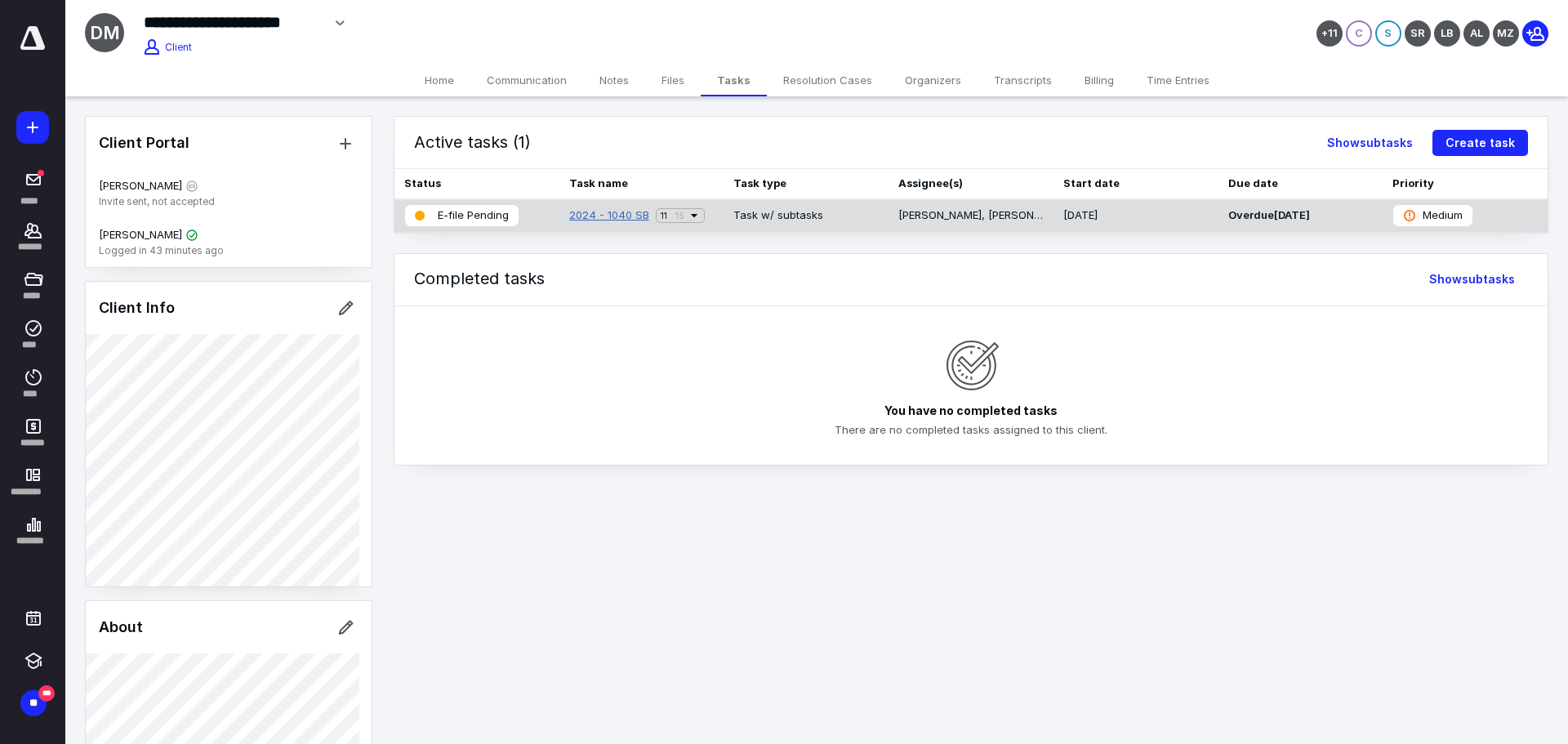 click on "2024 - 1040 SB" at bounding box center [609, 216] 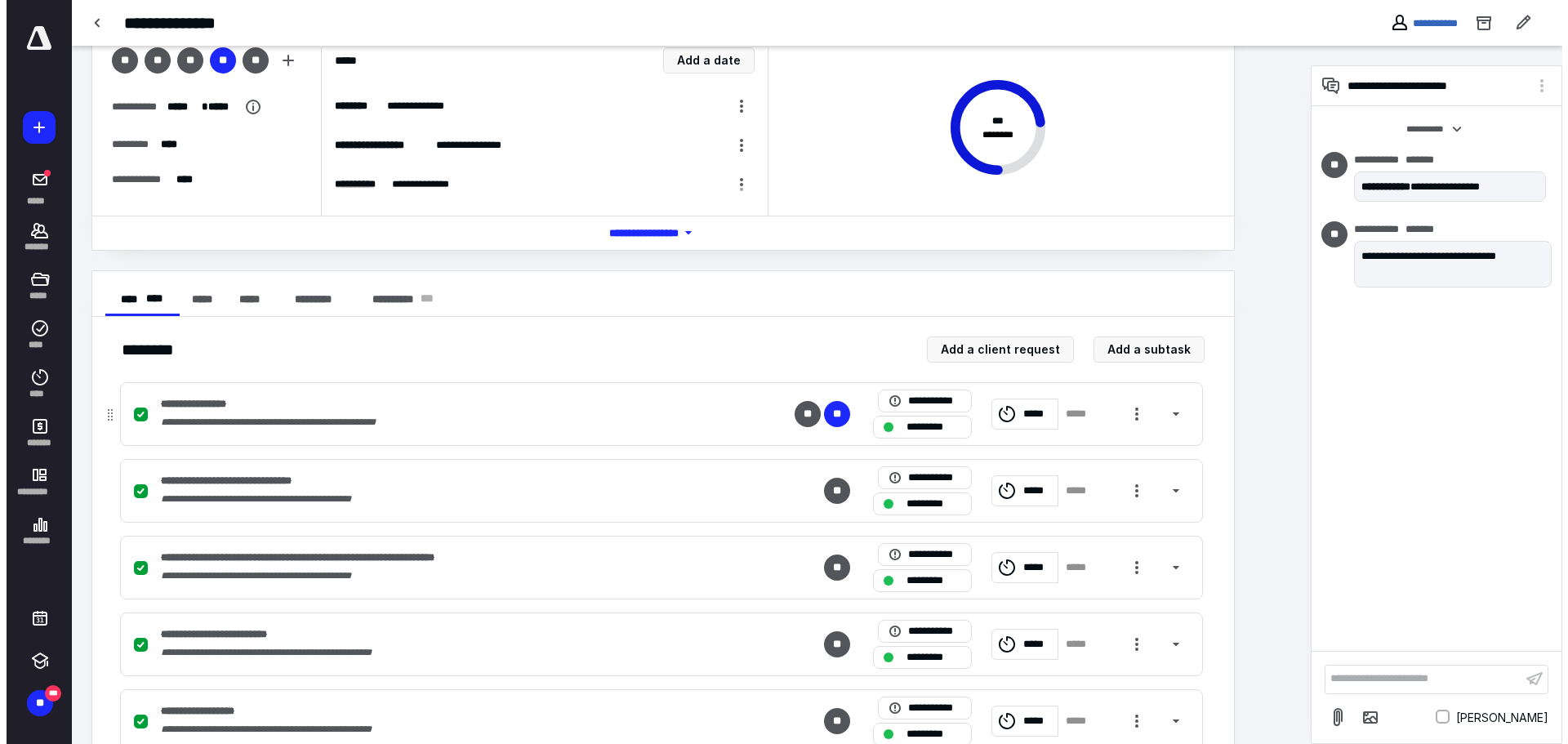 scroll, scrollTop: 0, scrollLeft: 0, axis: both 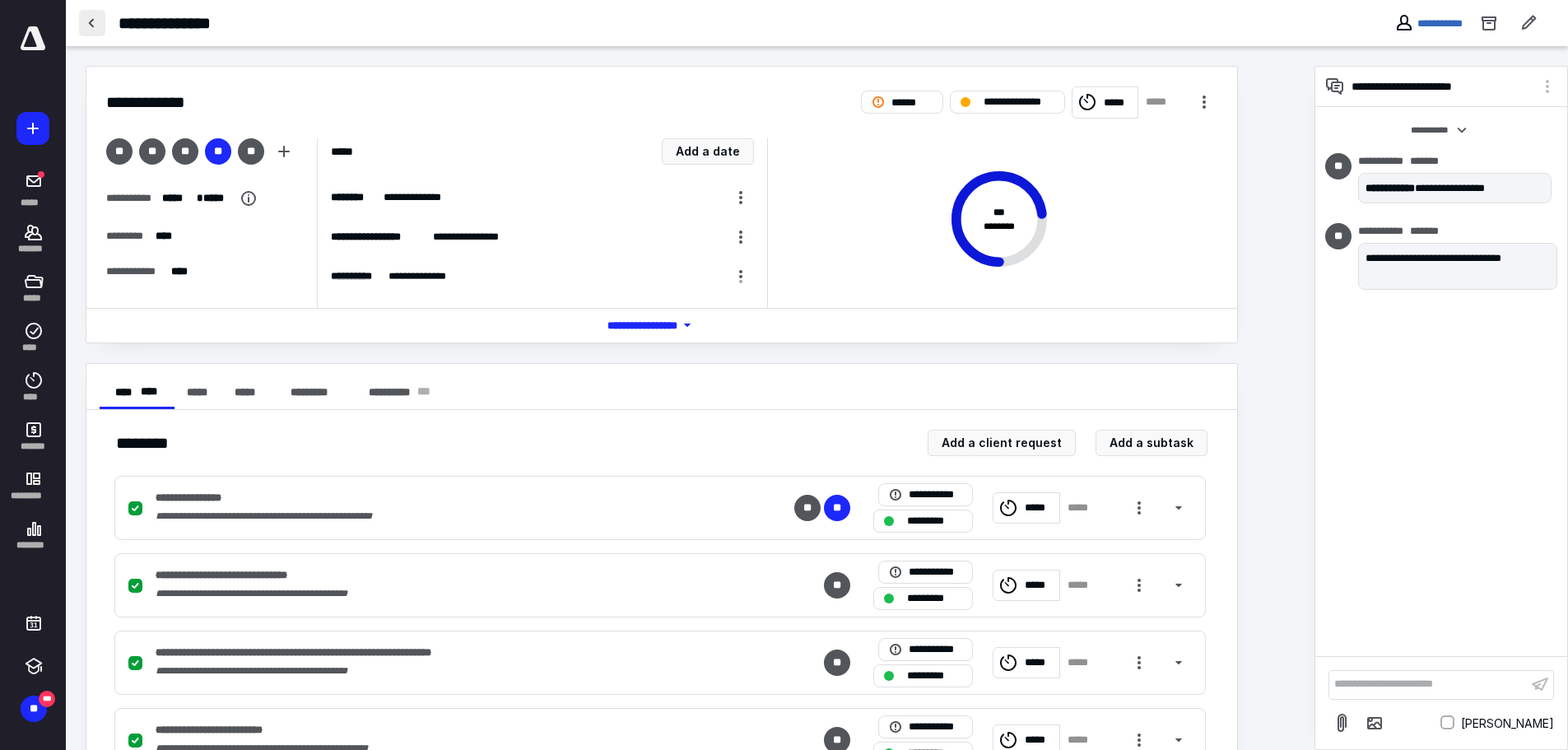 click at bounding box center (92, 23) 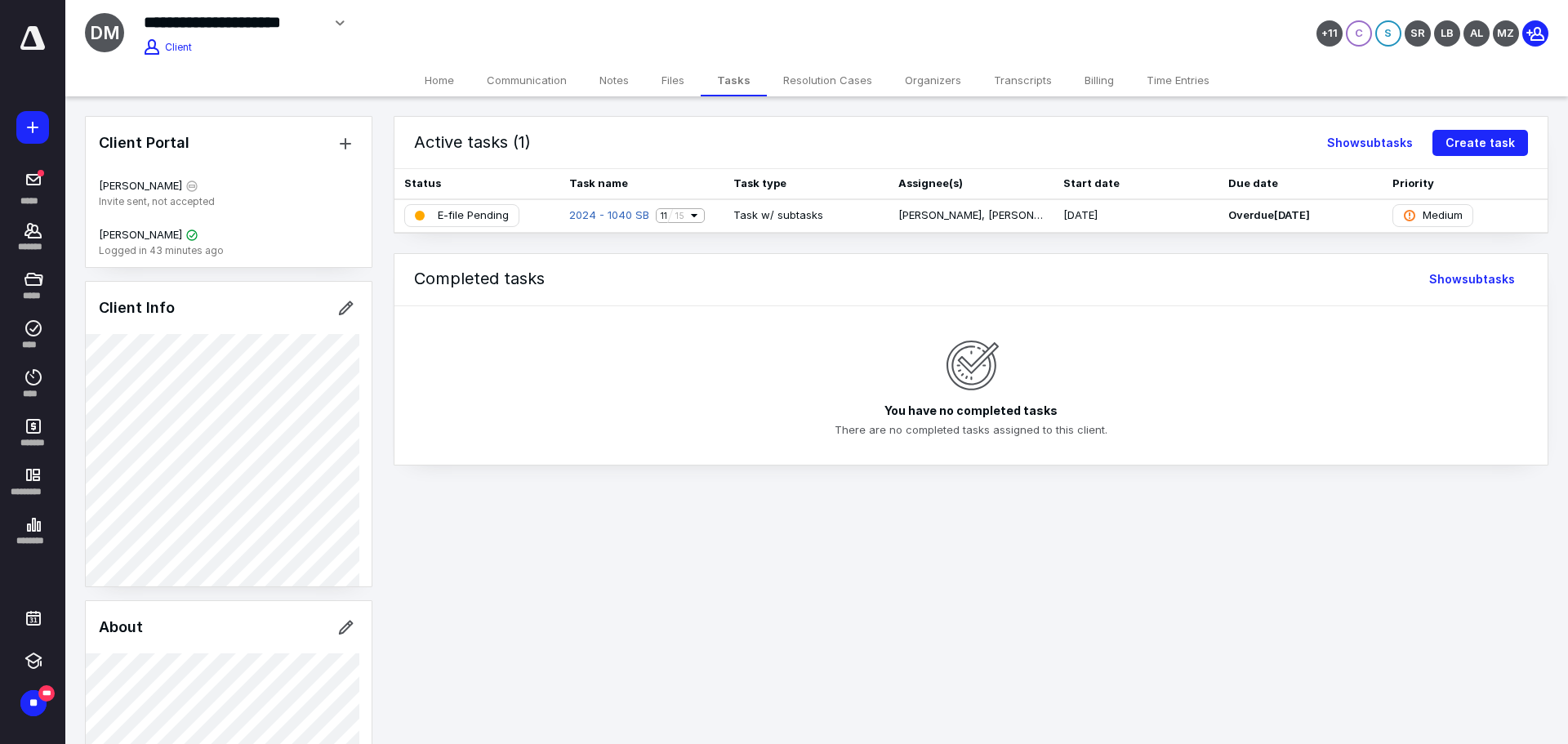 click on "Billing" at bounding box center (1099, 80) 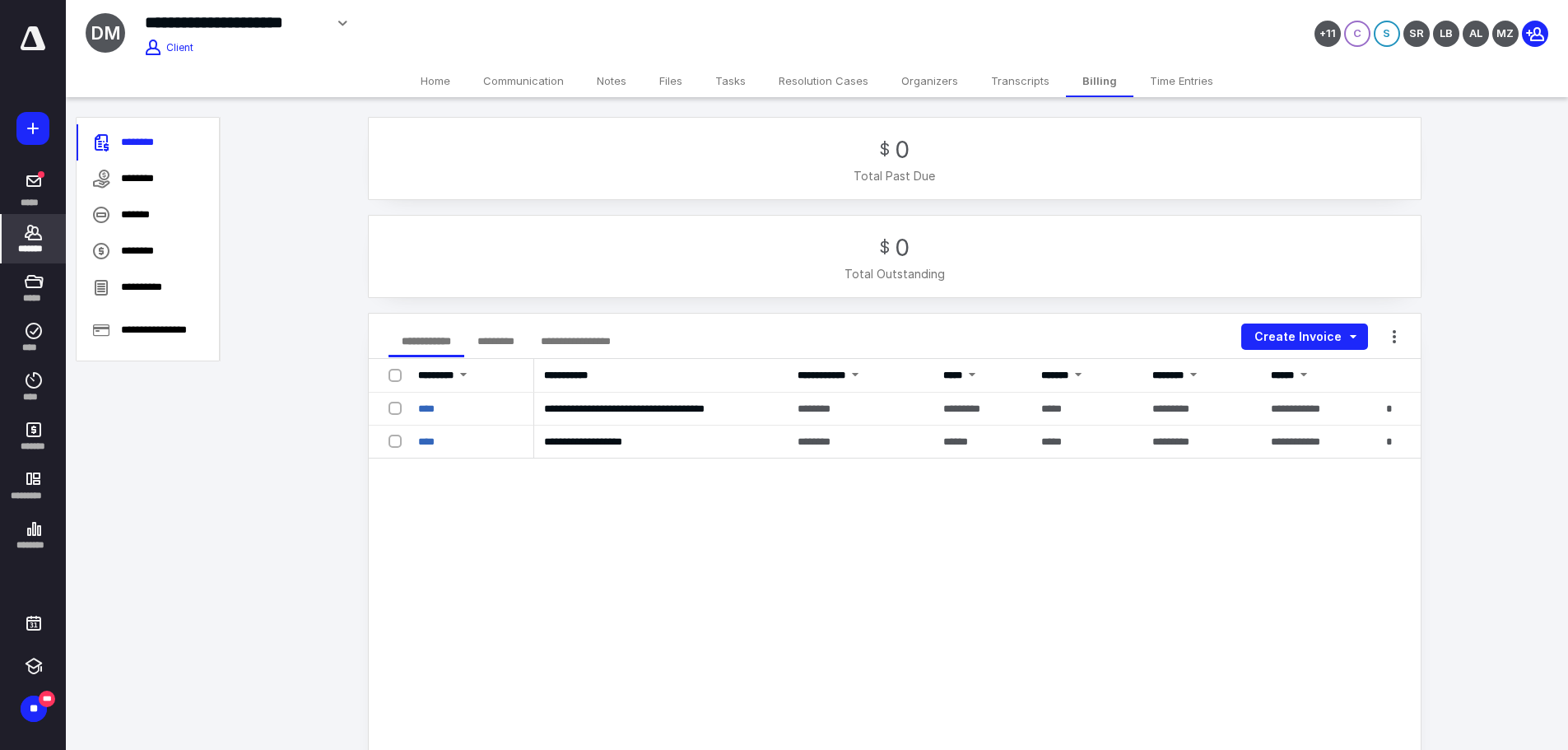 click on "Tasks" at bounding box center (730, 81) 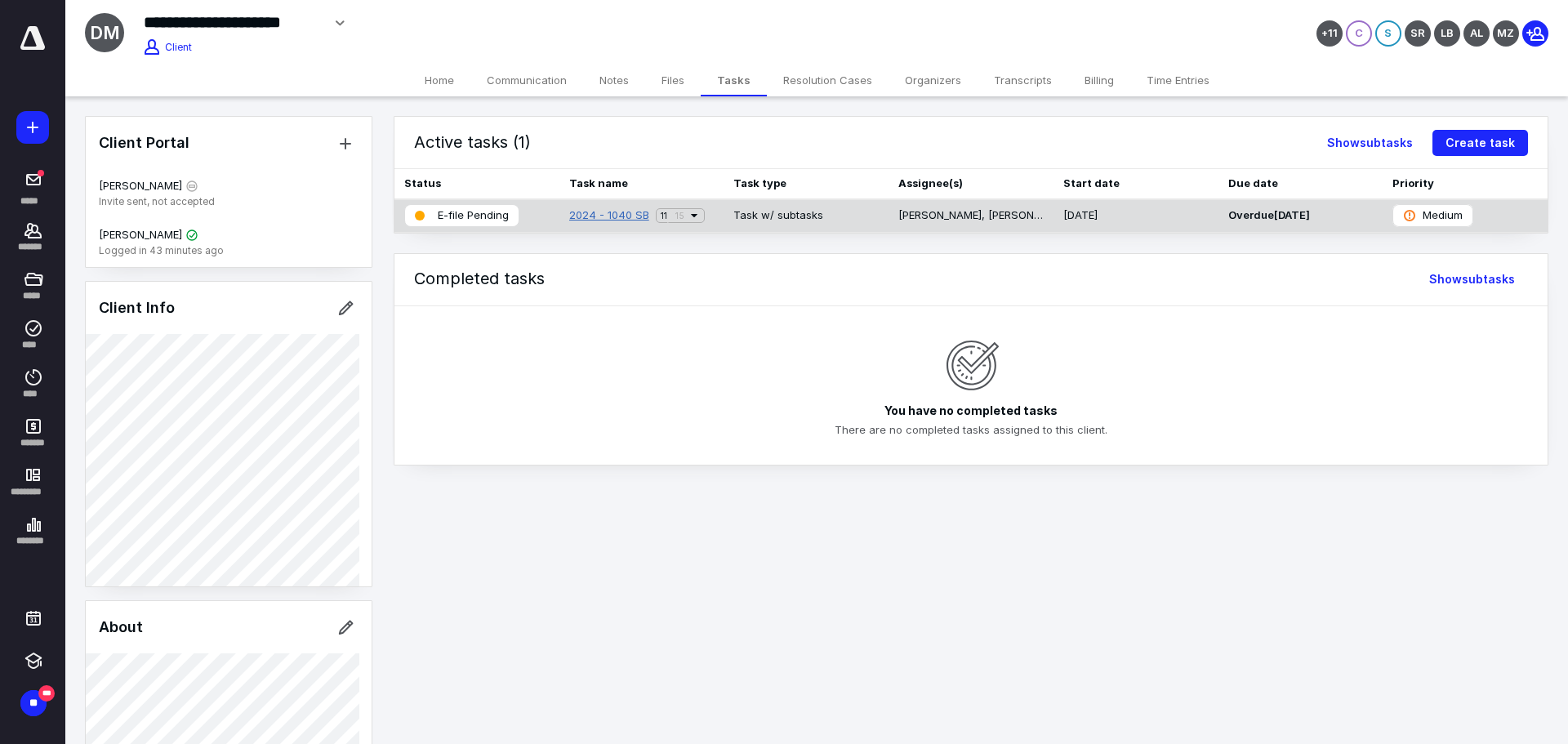 click on "2024 - 1040 SB" at bounding box center [609, 216] 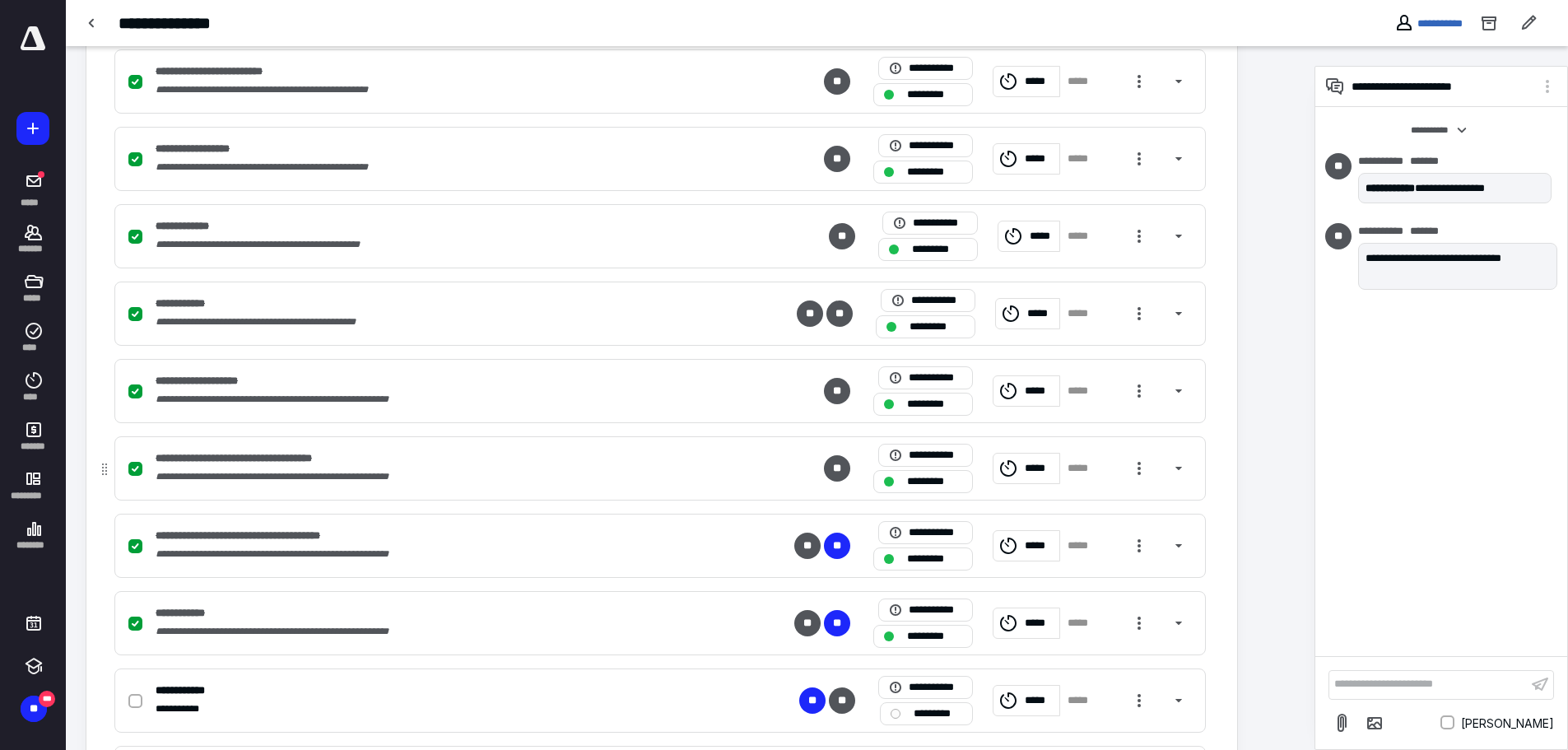 scroll, scrollTop: 914, scrollLeft: 0, axis: vertical 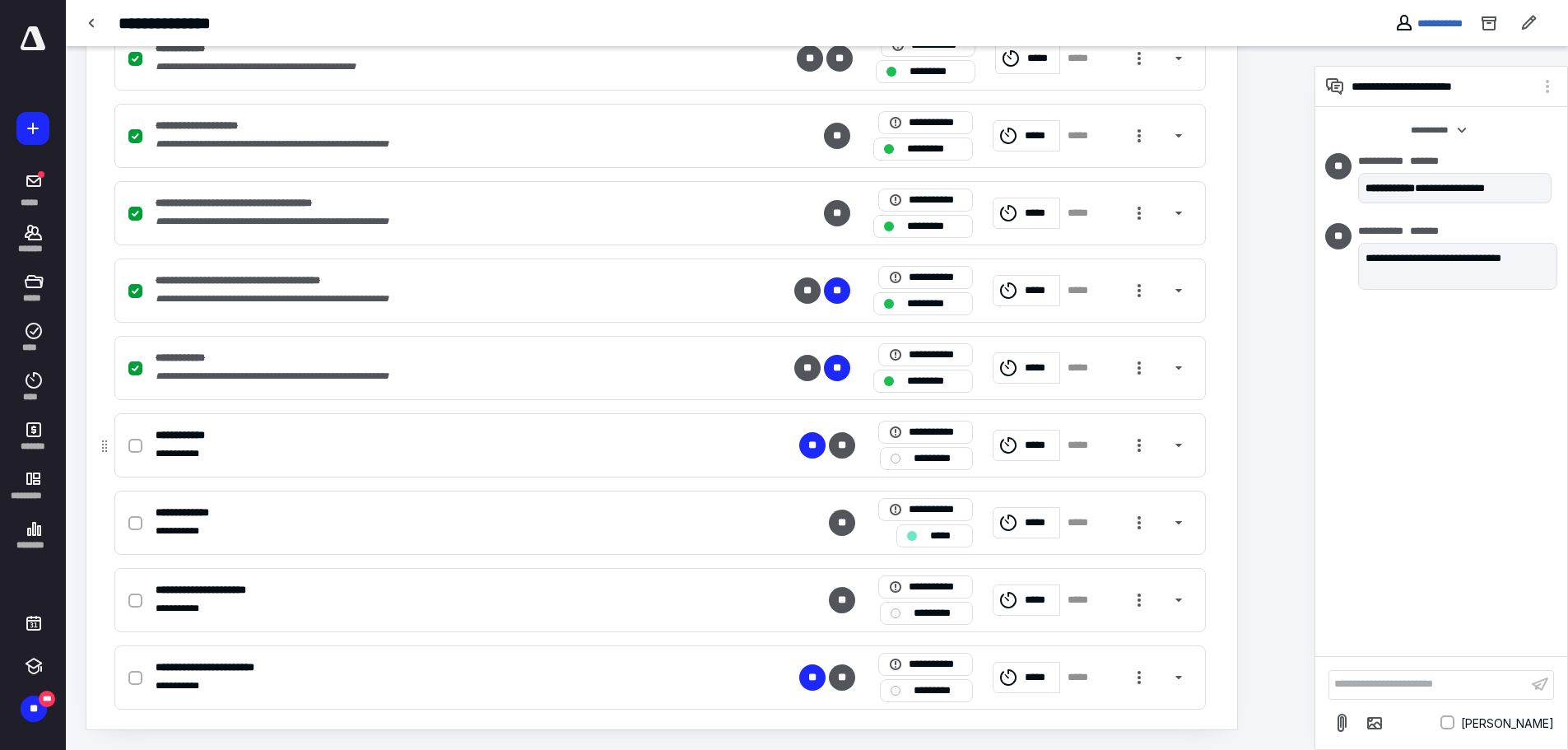 click at bounding box center [135, 446] 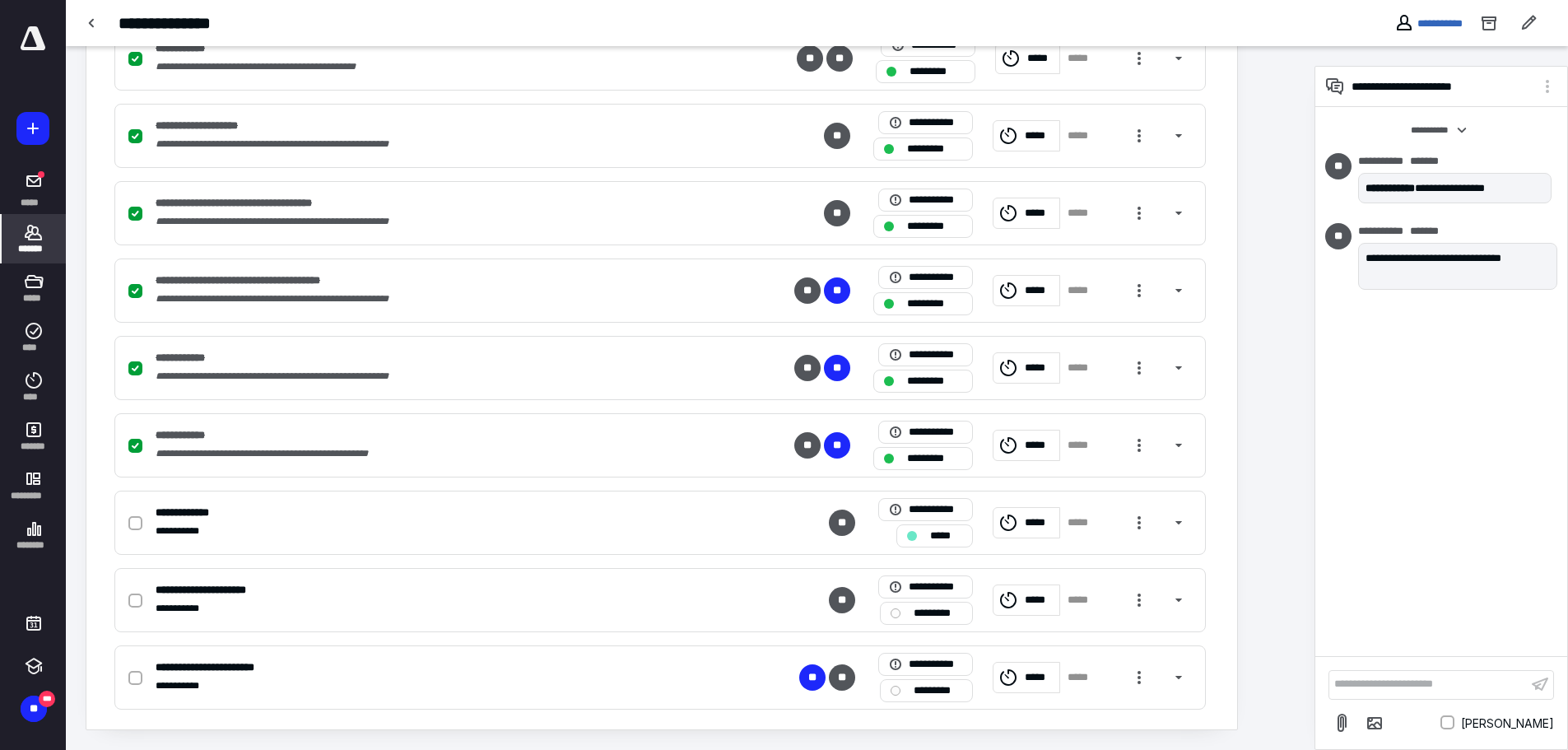 click 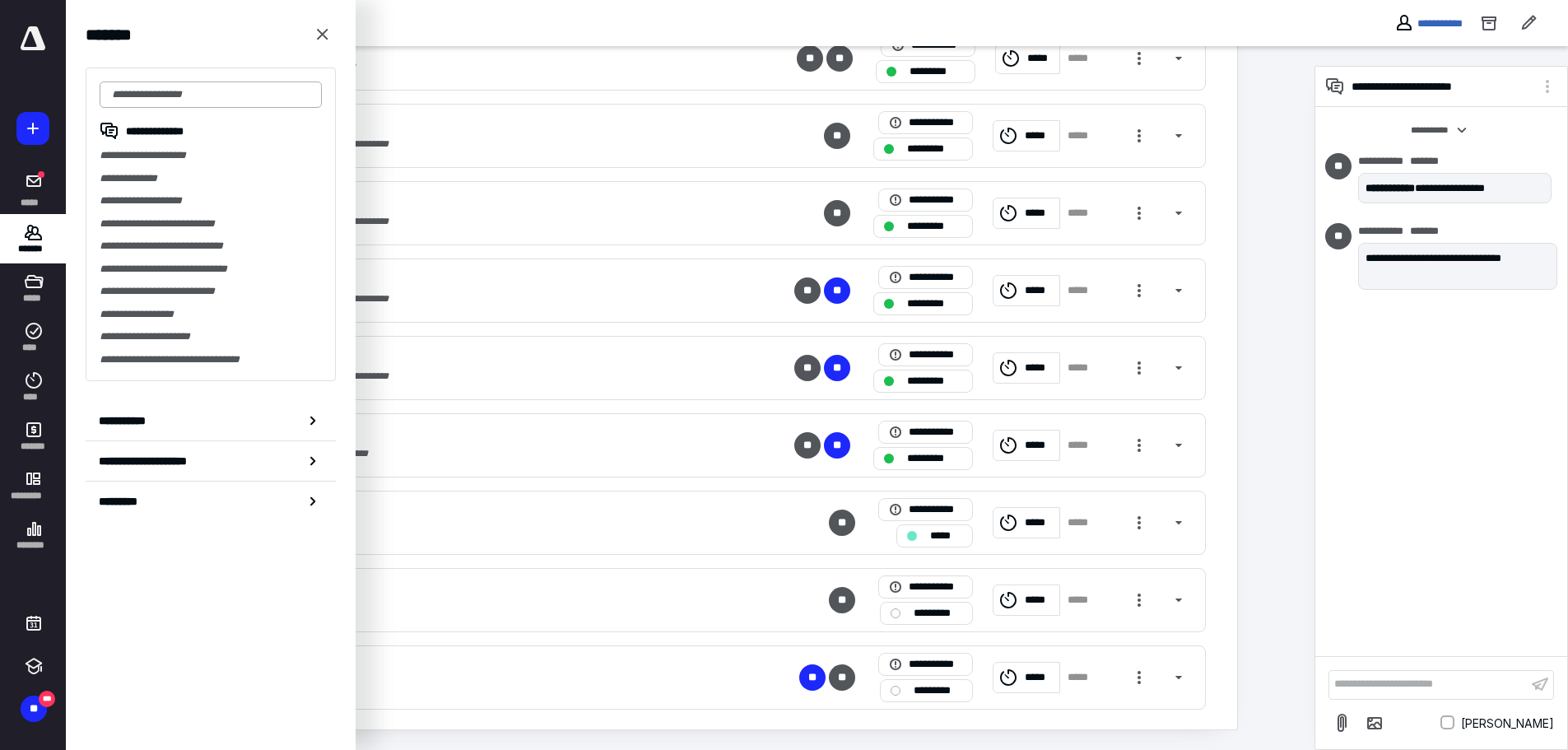 click at bounding box center (211, 95) 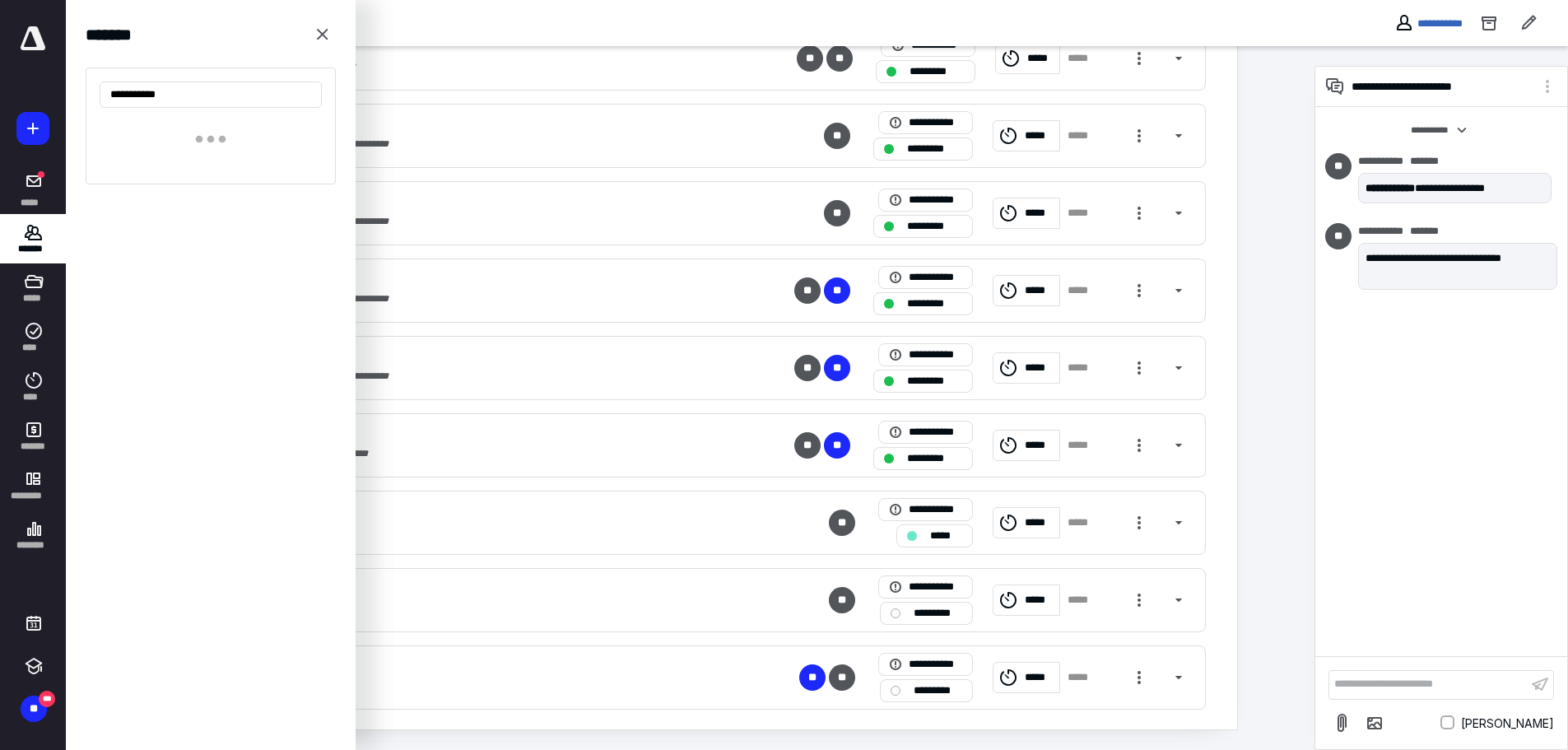 type on "**********" 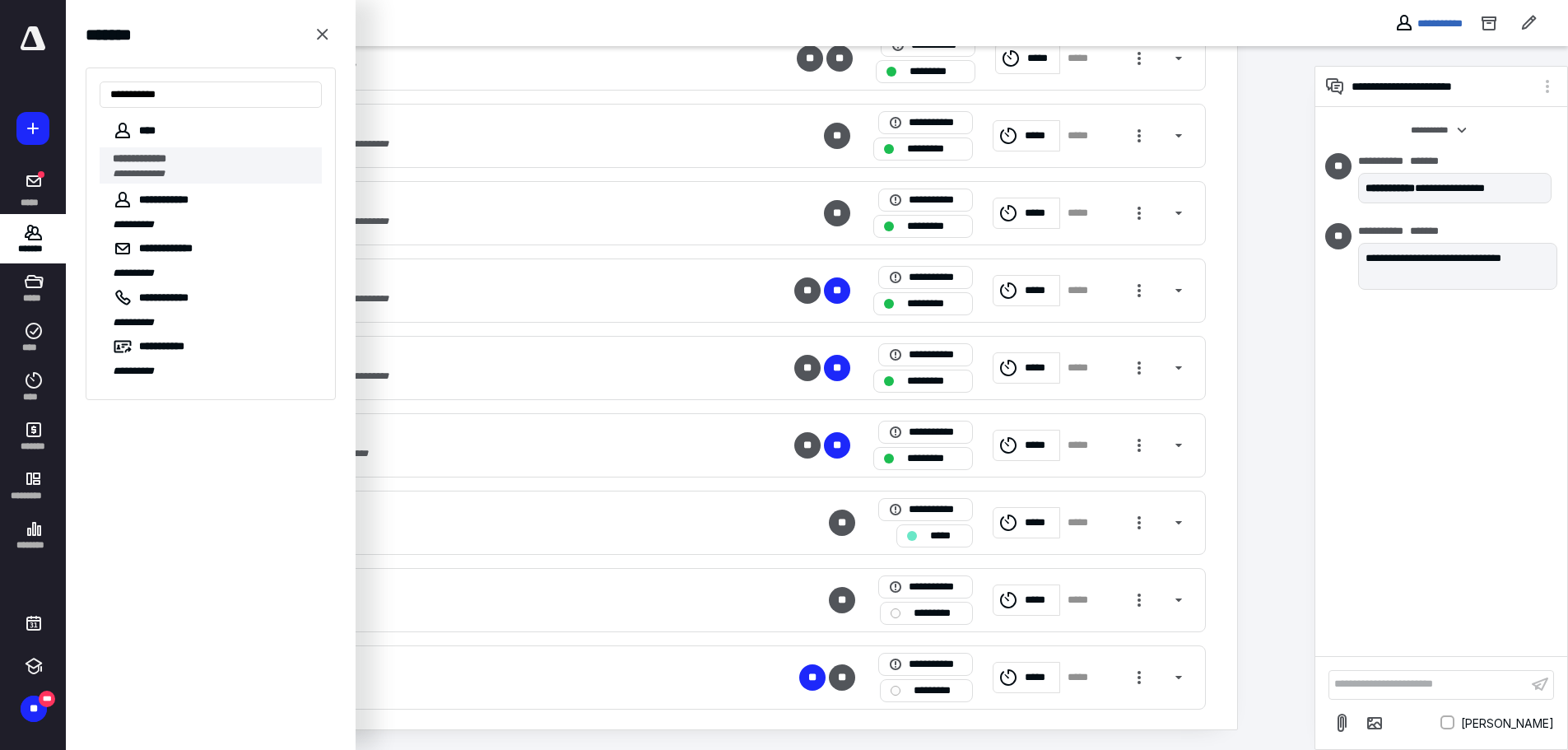 click on "**********" at bounding box center [212, 159] 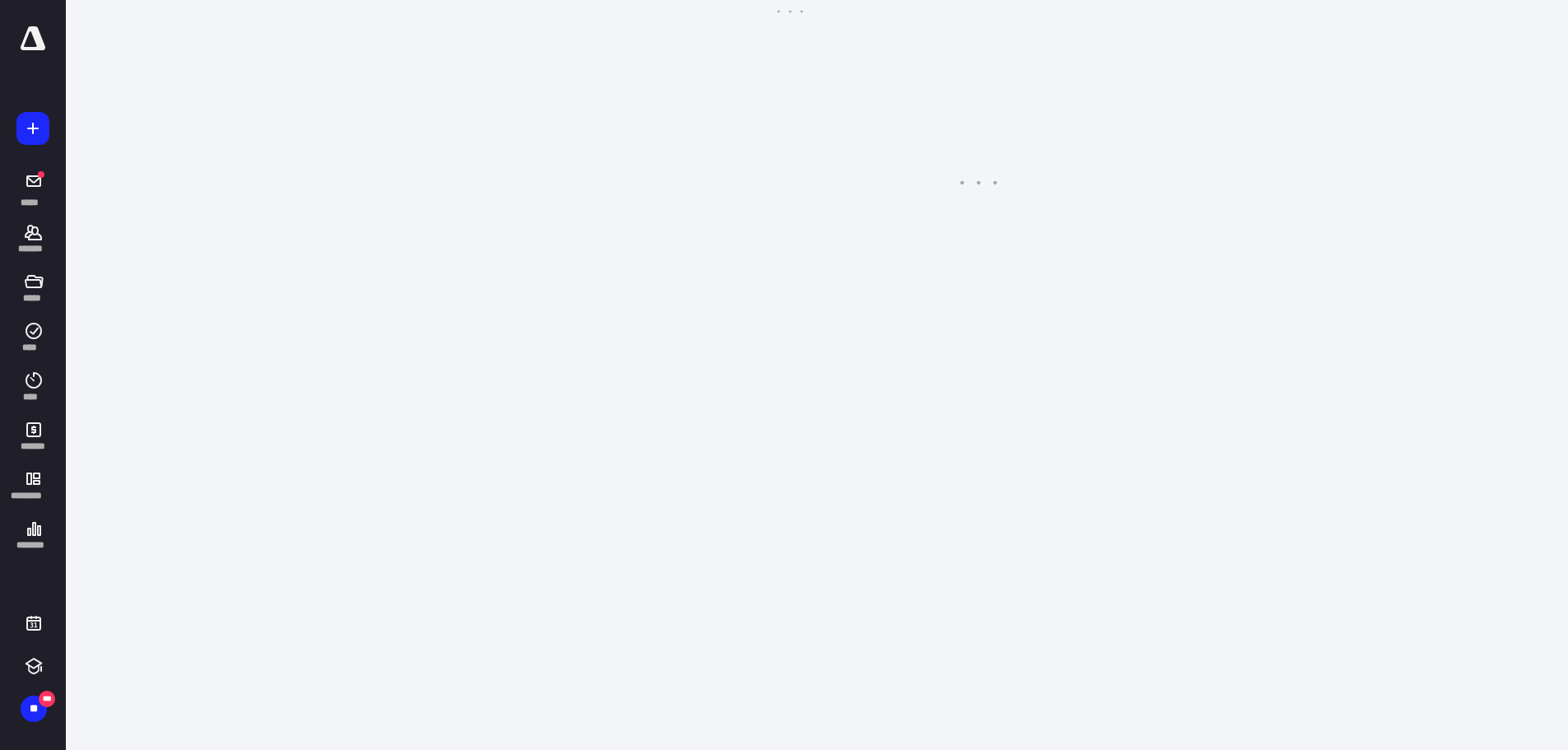 scroll, scrollTop: 0, scrollLeft: 0, axis: both 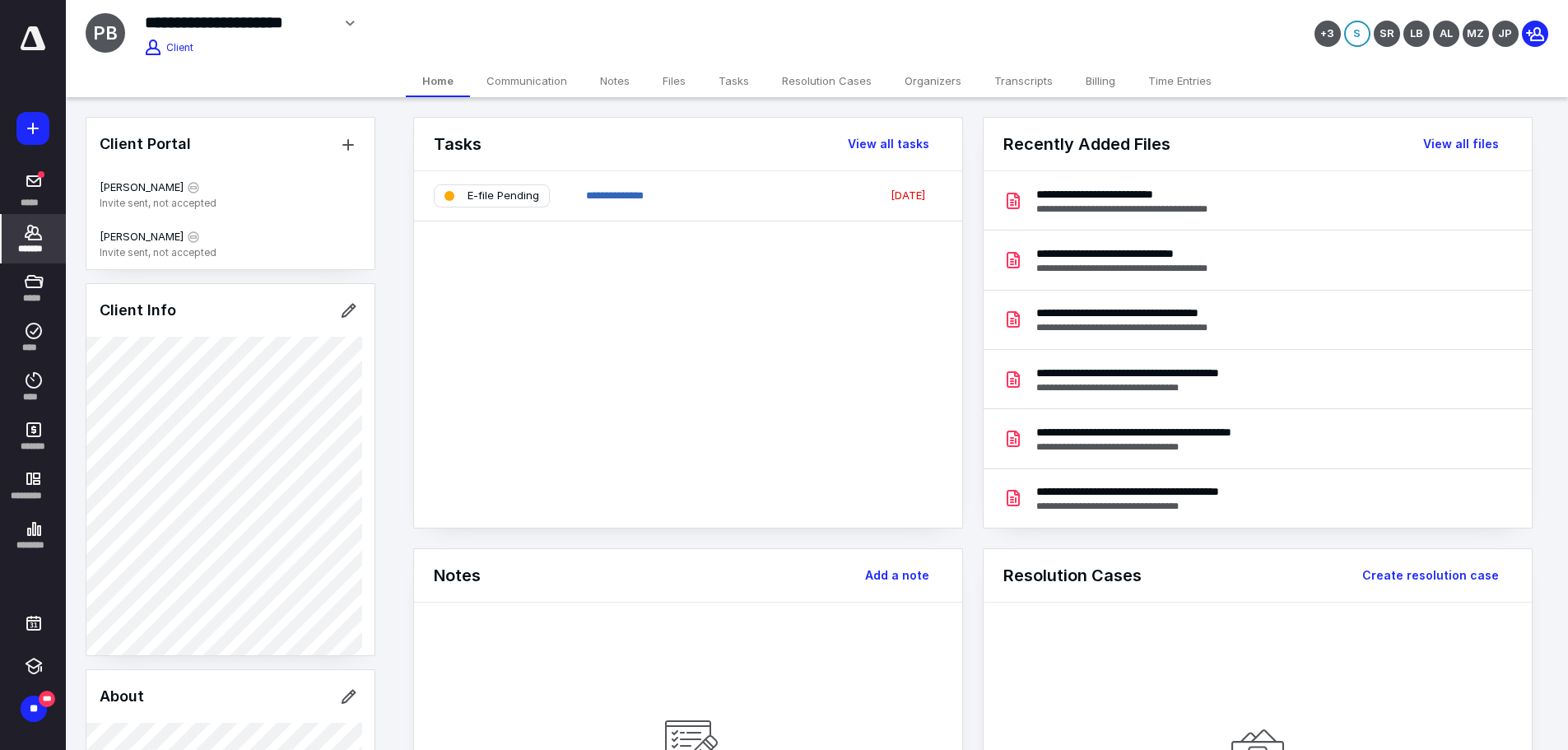 click on "Billing" at bounding box center (1100, 81) 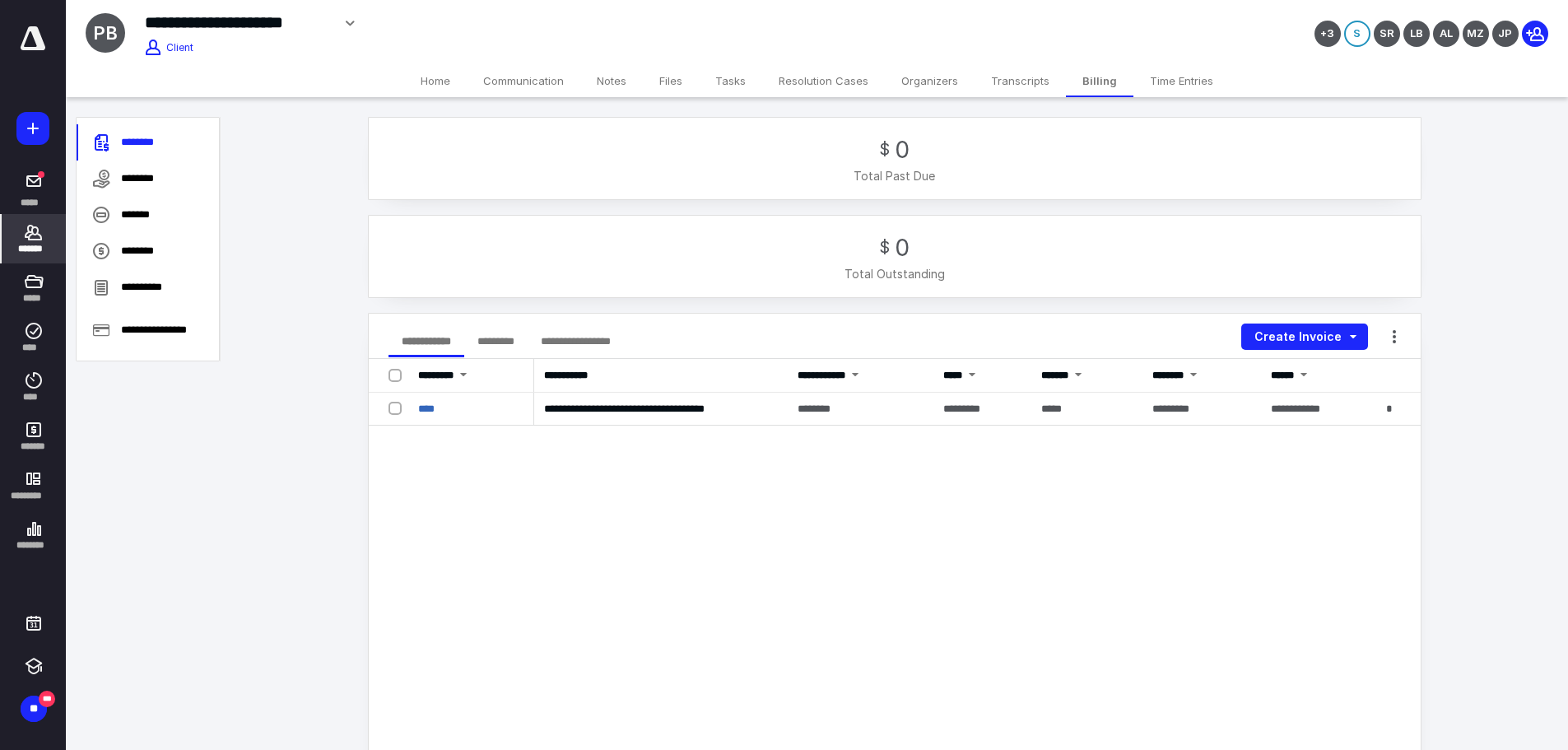 click on "Tasks" at bounding box center [730, 81] 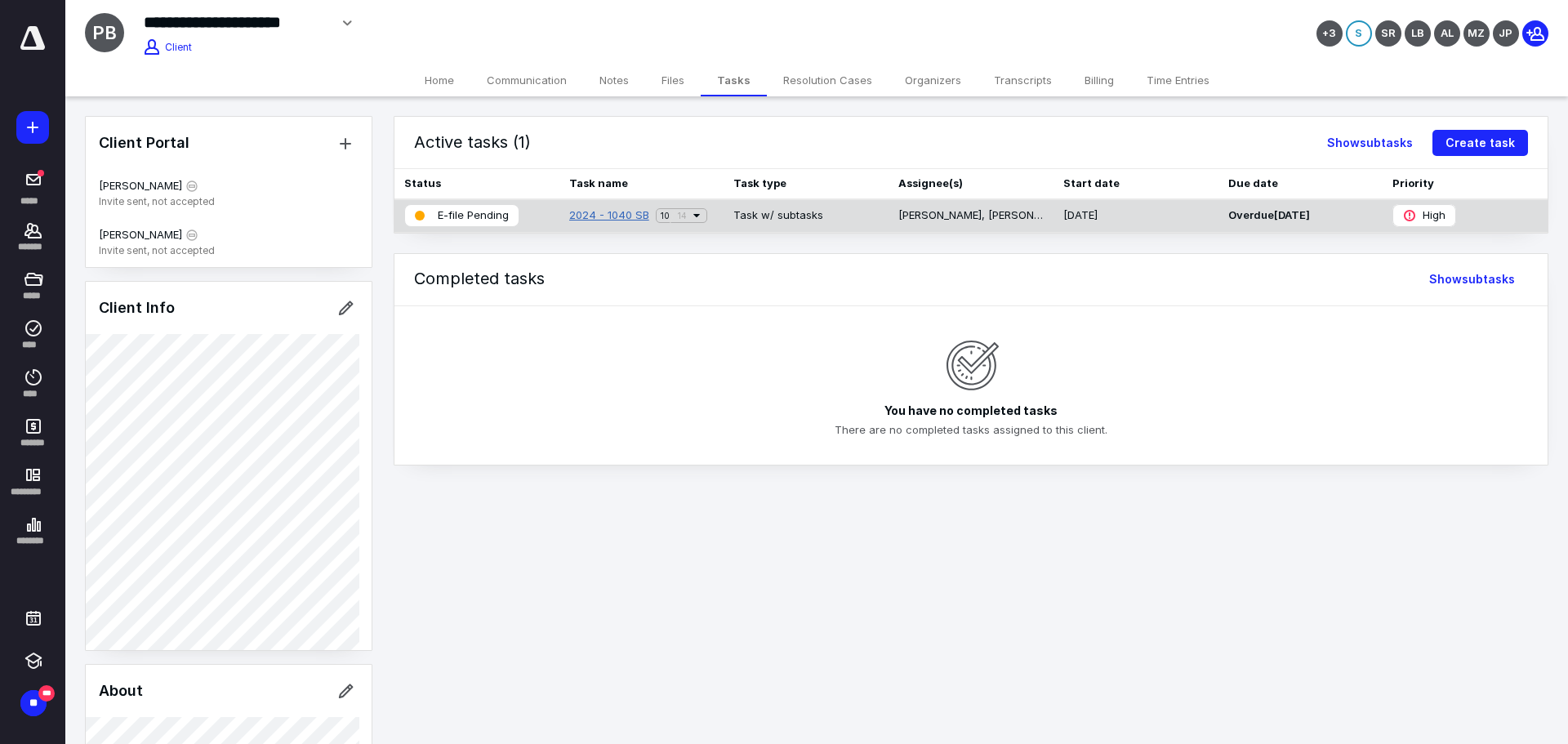 click on "2024 - 1040 SB" at bounding box center (609, 216) 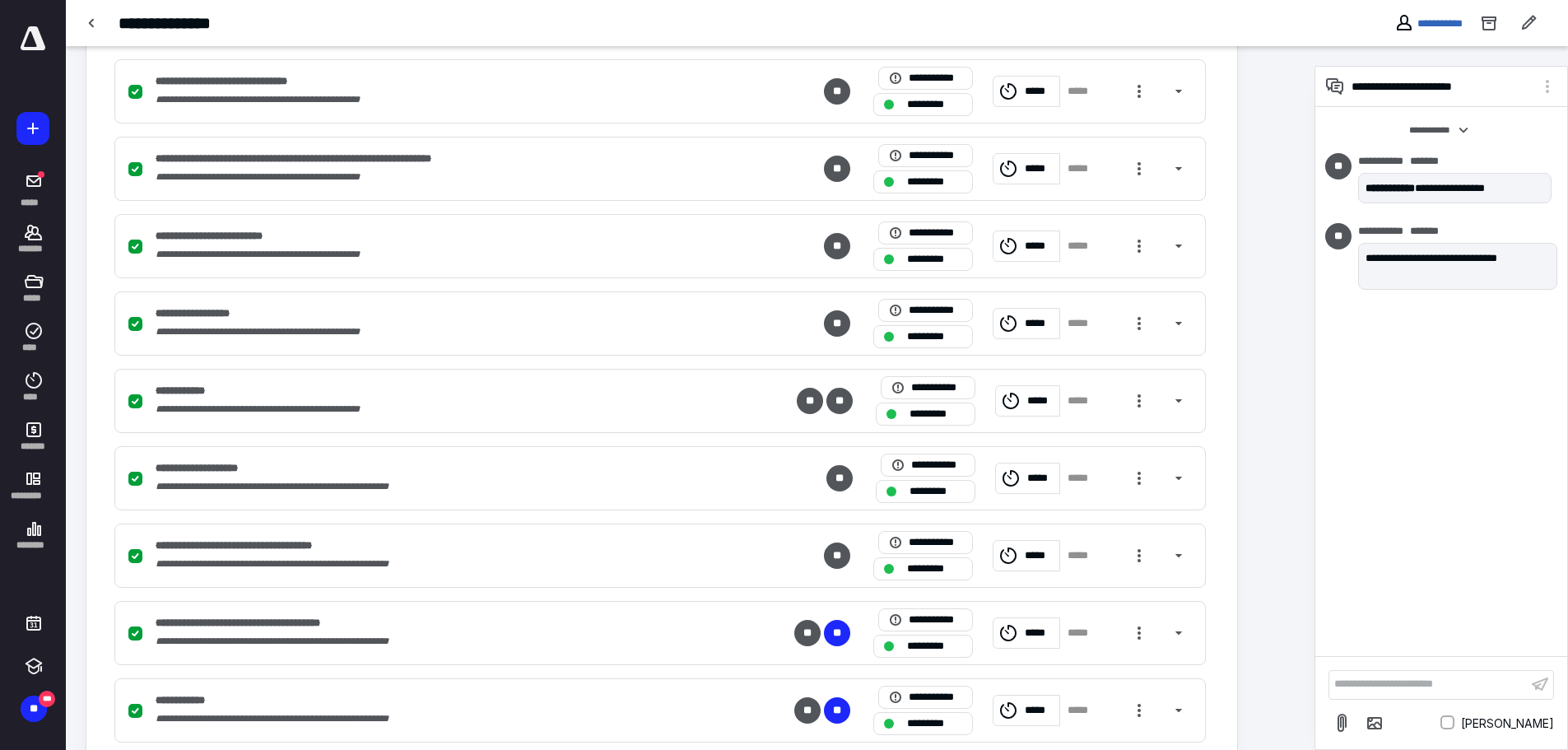 scroll, scrollTop: 823, scrollLeft: 0, axis: vertical 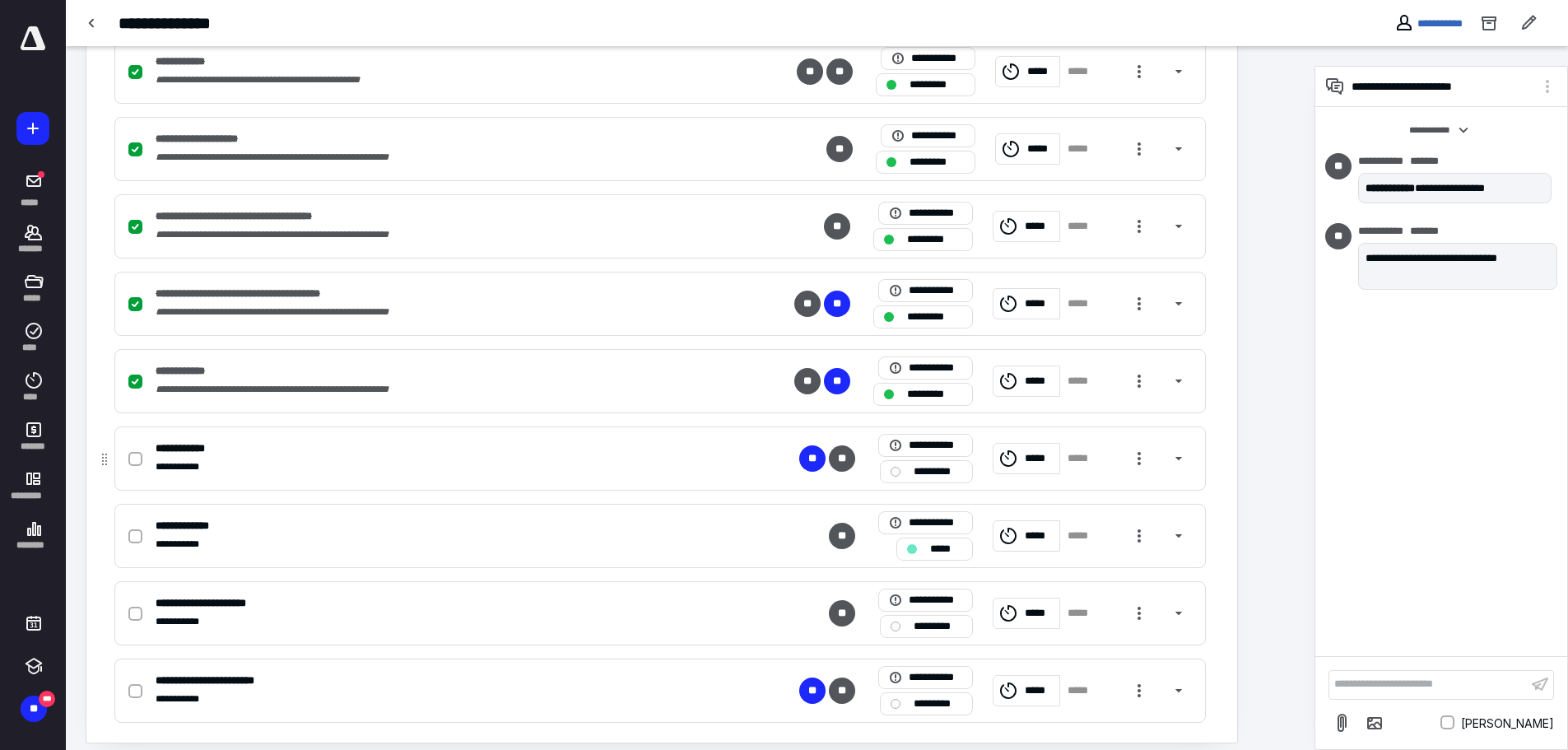 click 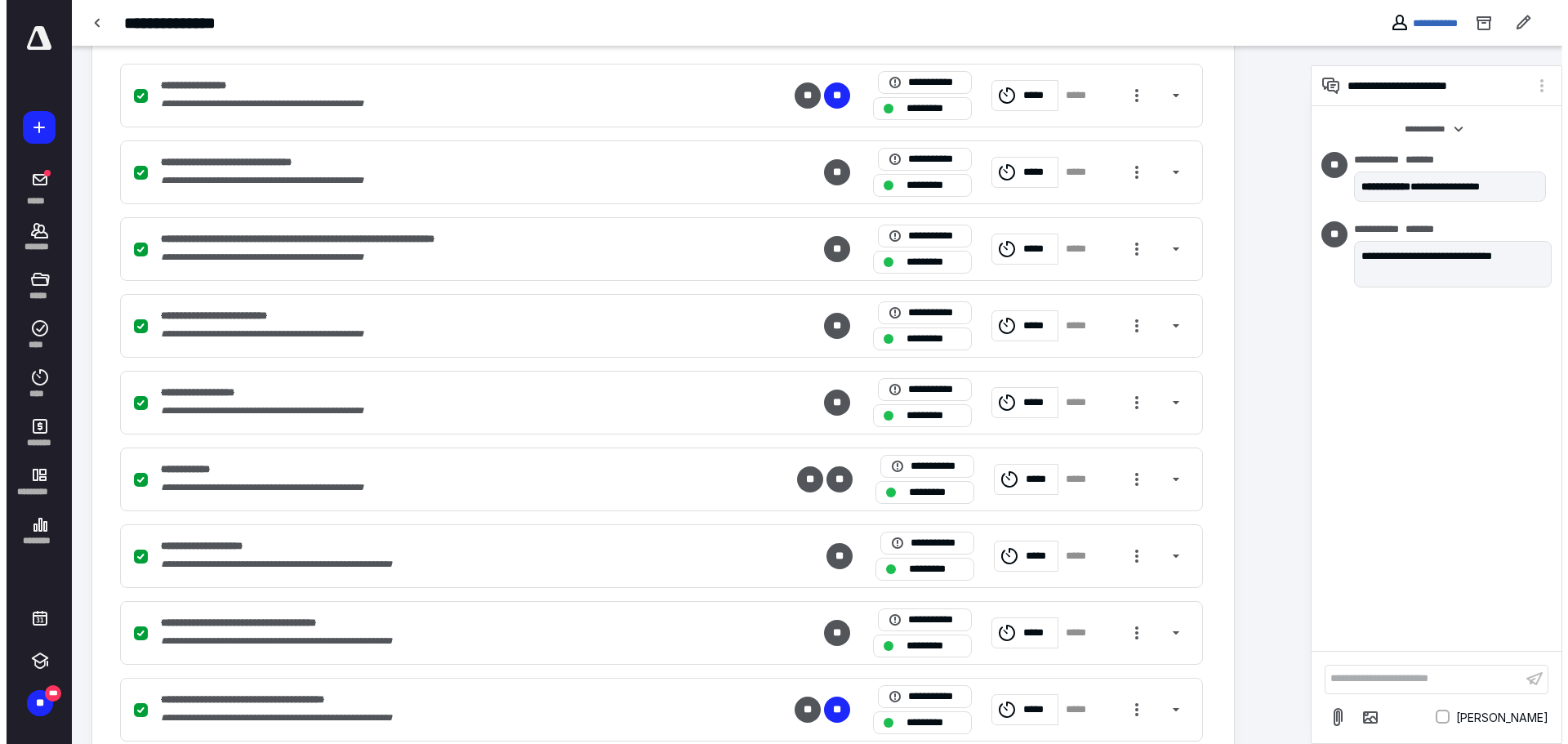 scroll, scrollTop: 0, scrollLeft: 0, axis: both 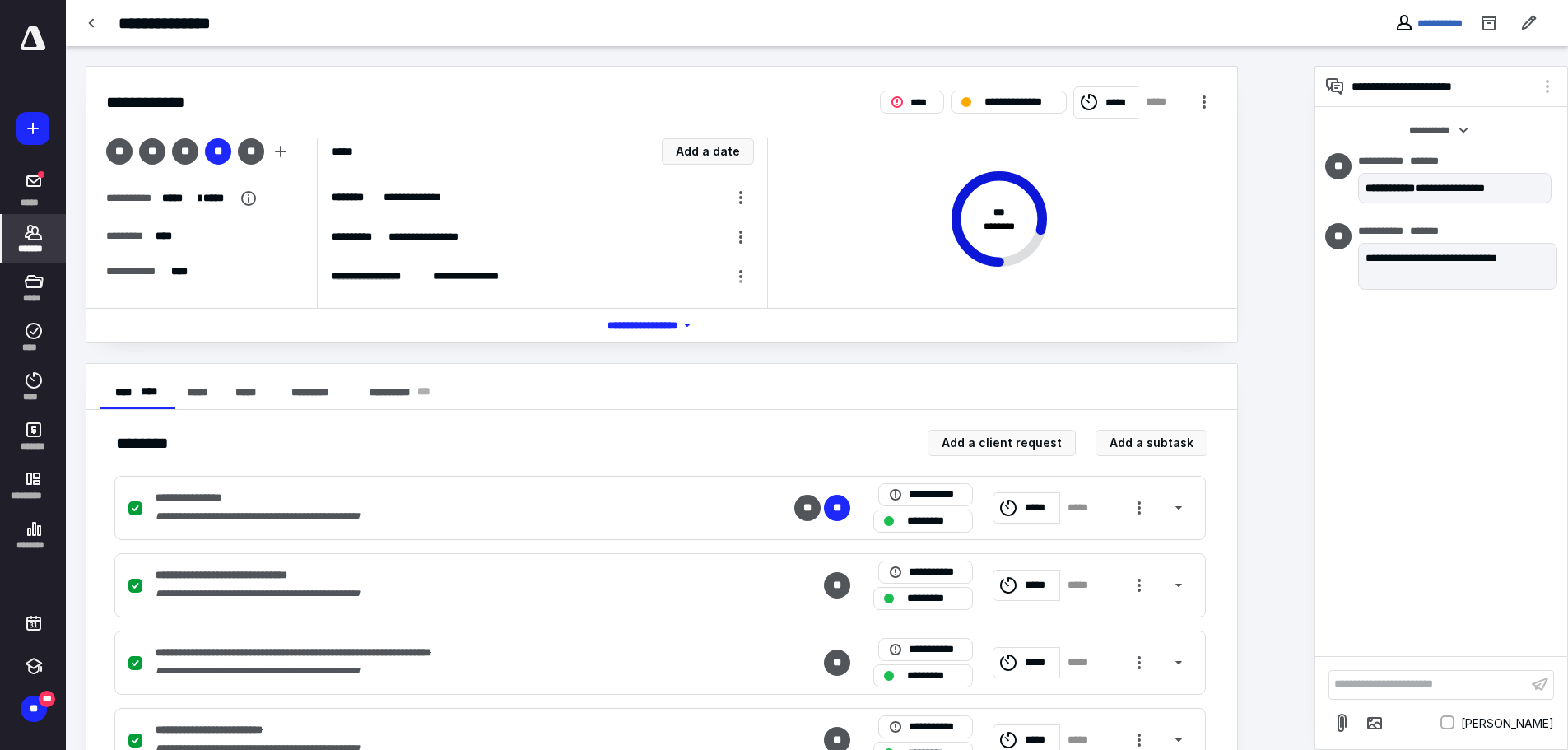 click on "*******" at bounding box center (34, 249) 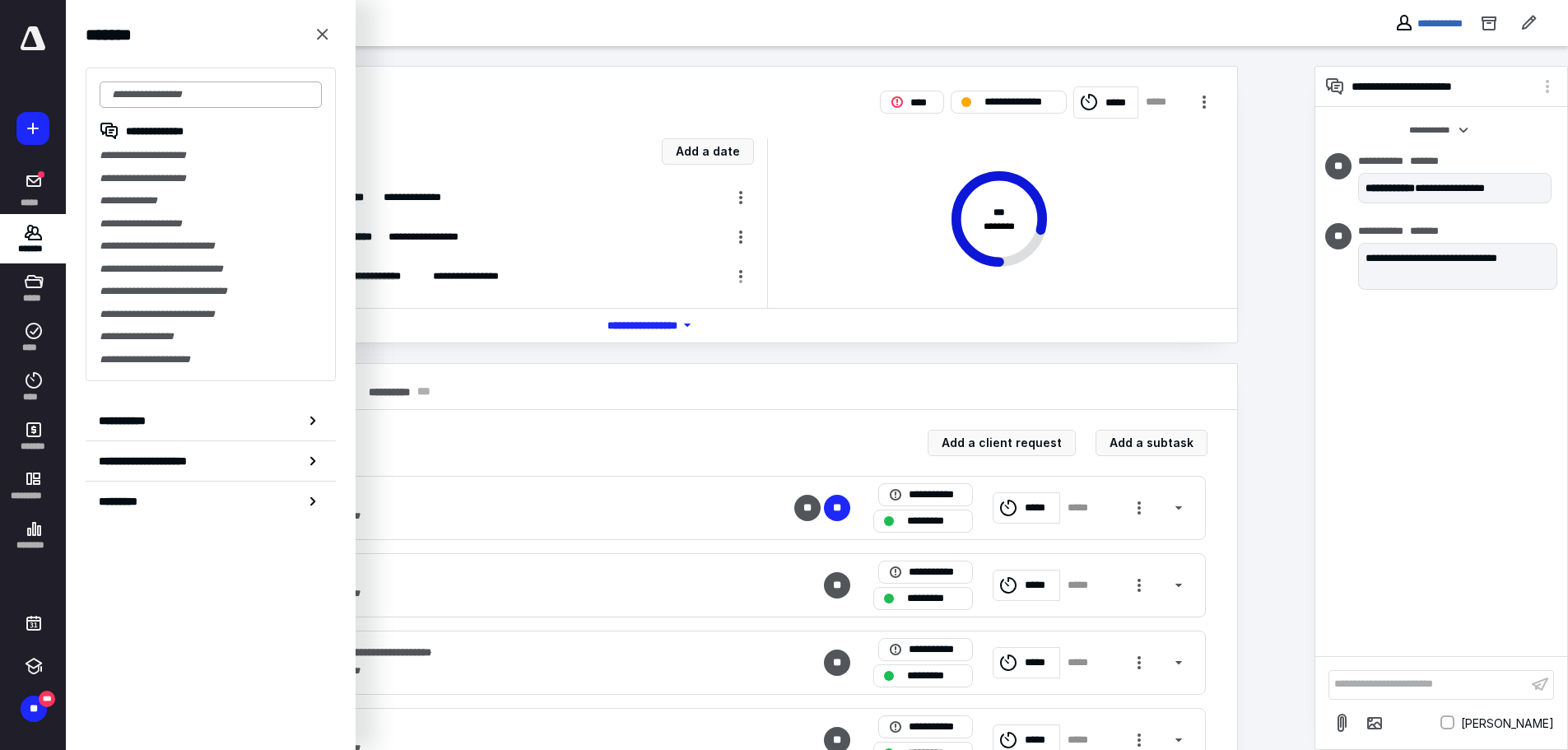 click at bounding box center [211, 95] 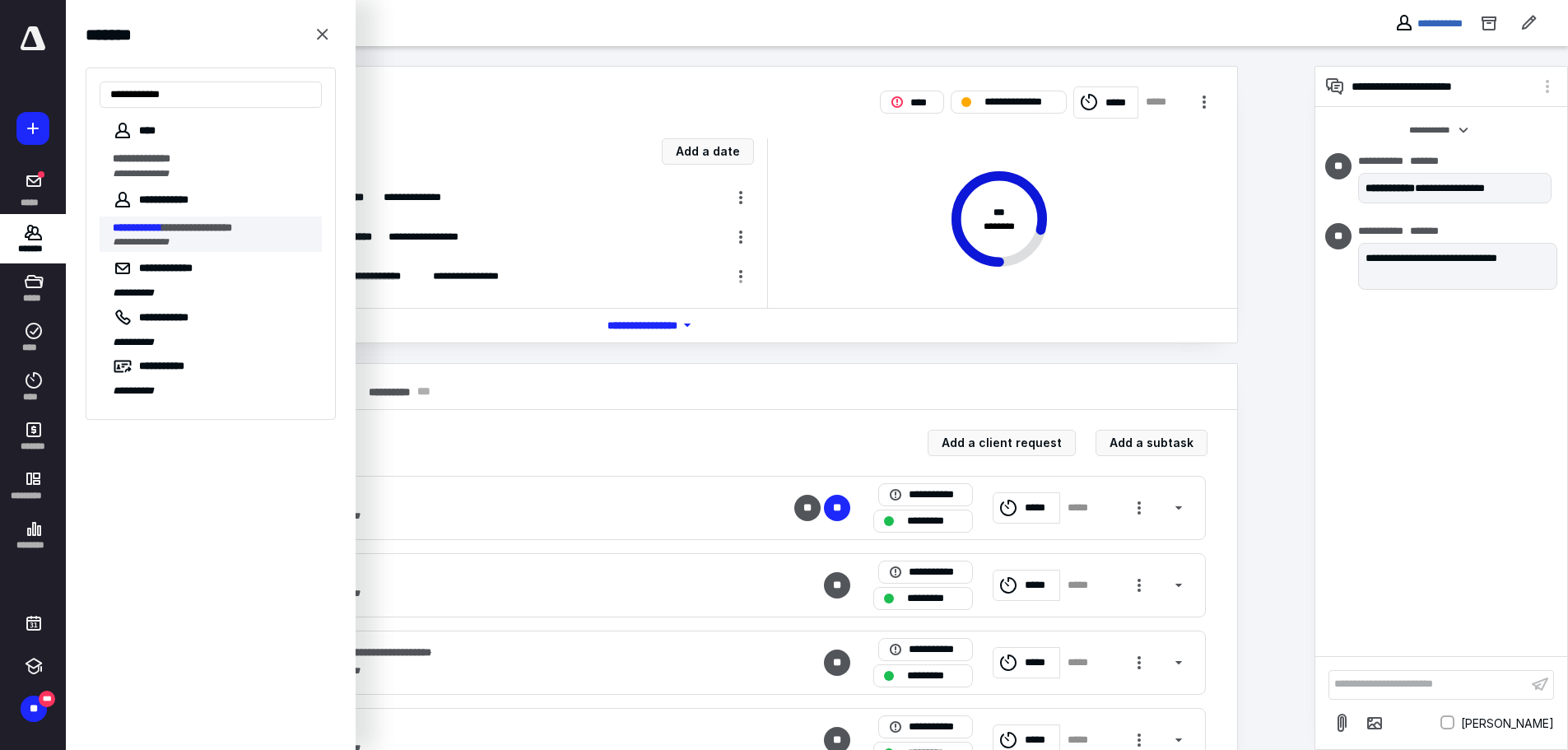 type on "**********" 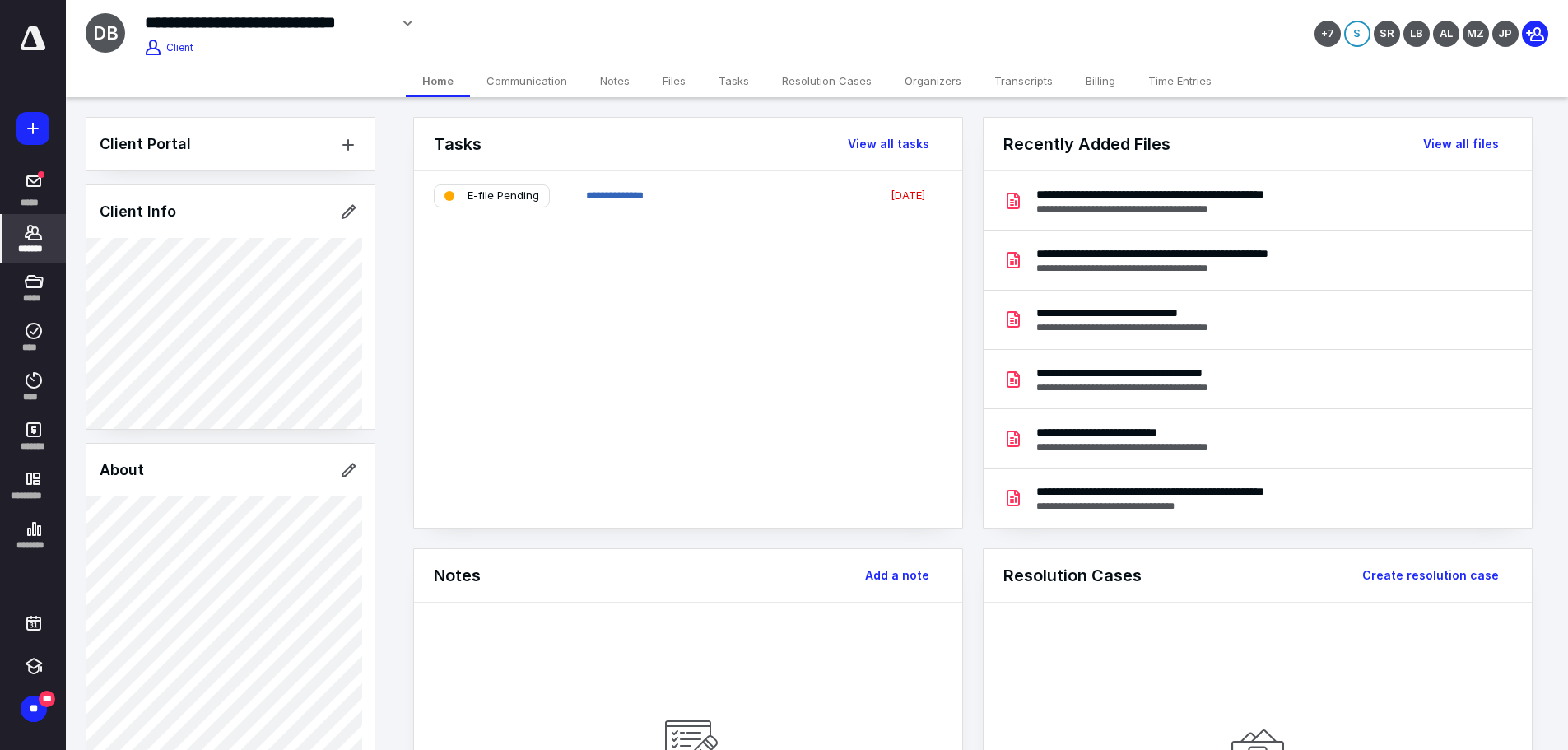 click on "Billing" at bounding box center (1100, 81) 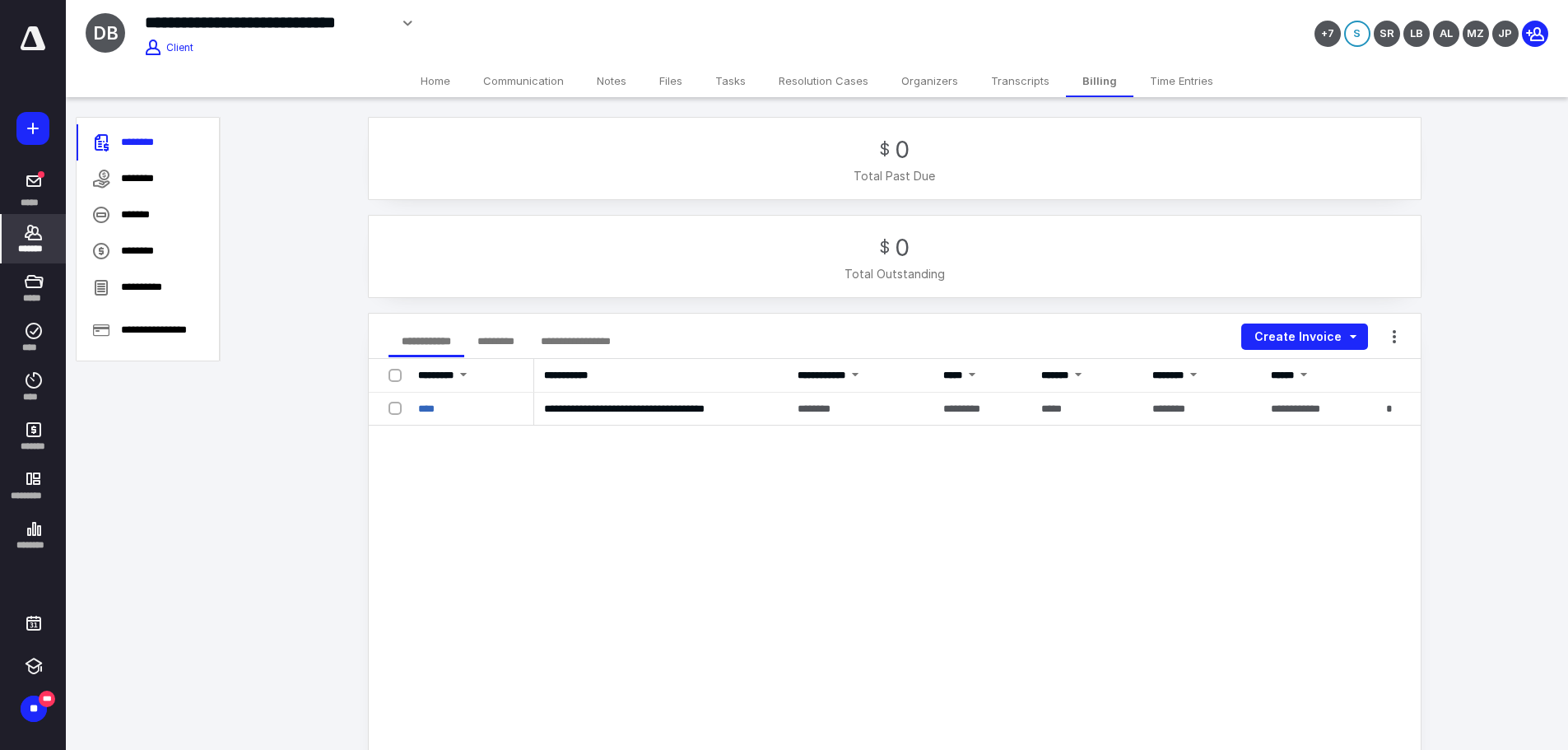 click on "Tasks" at bounding box center [730, 81] 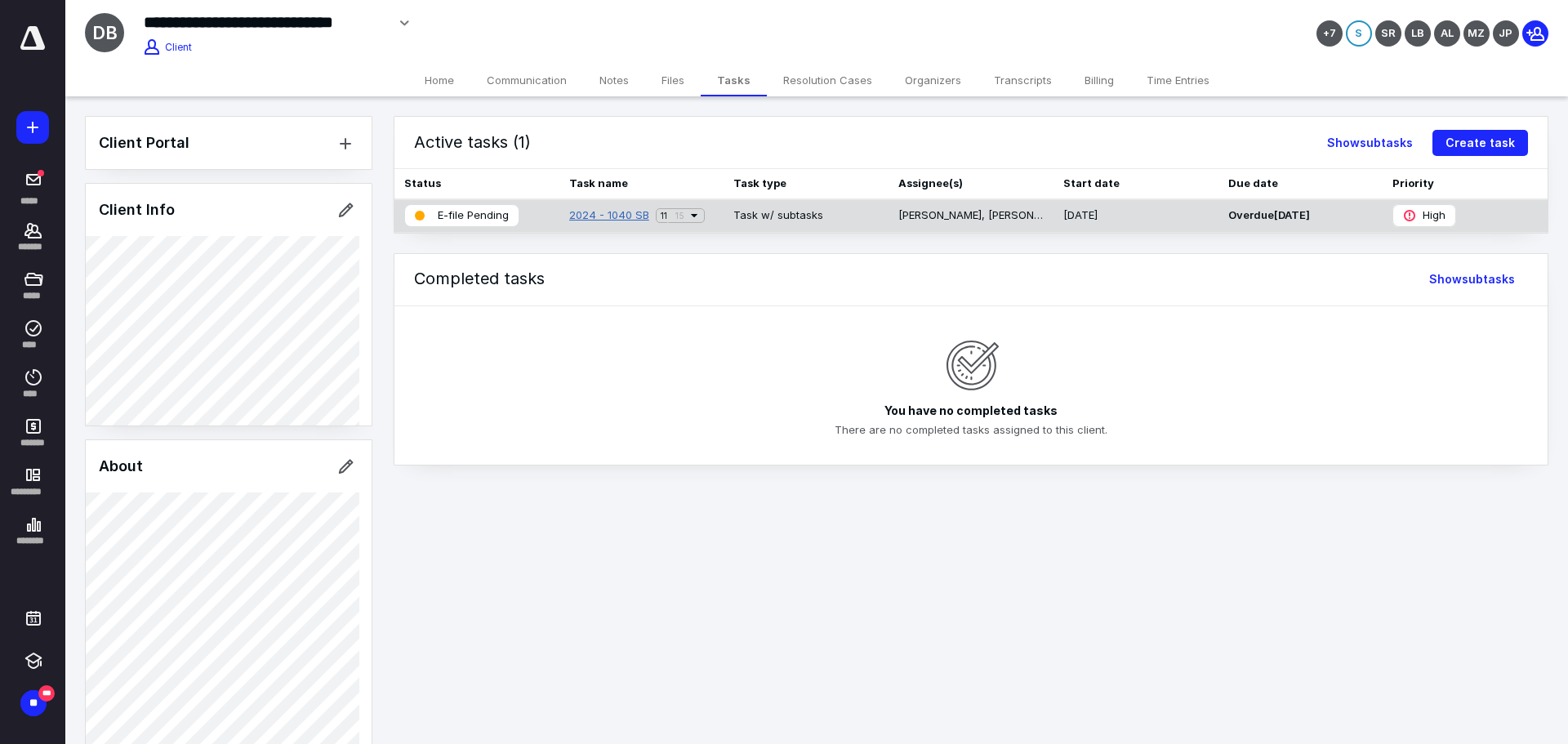 click on "2024 - 1040 SB" at bounding box center (609, 216) 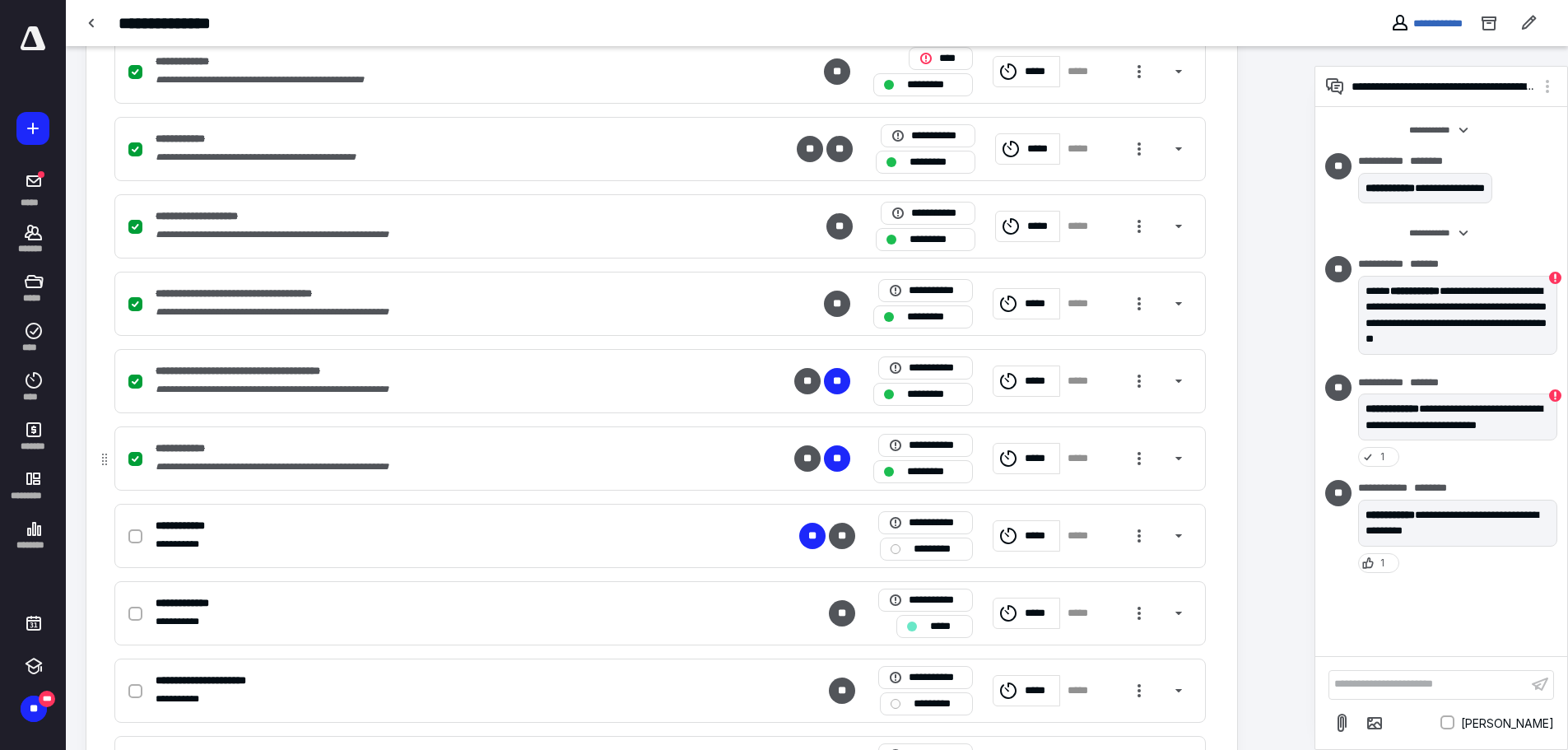 scroll, scrollTop: 914, scrollLeft: 0, axis: vertical 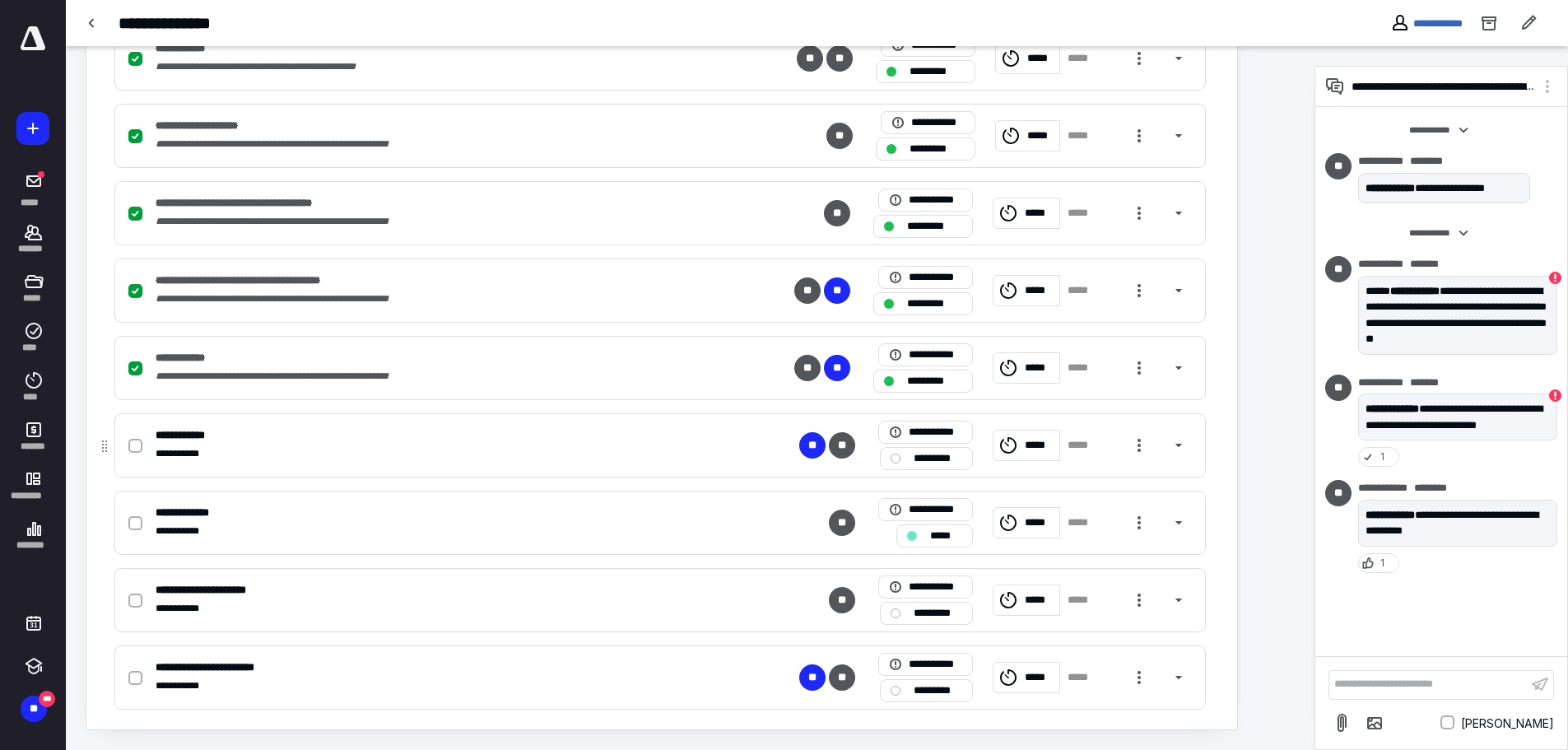click 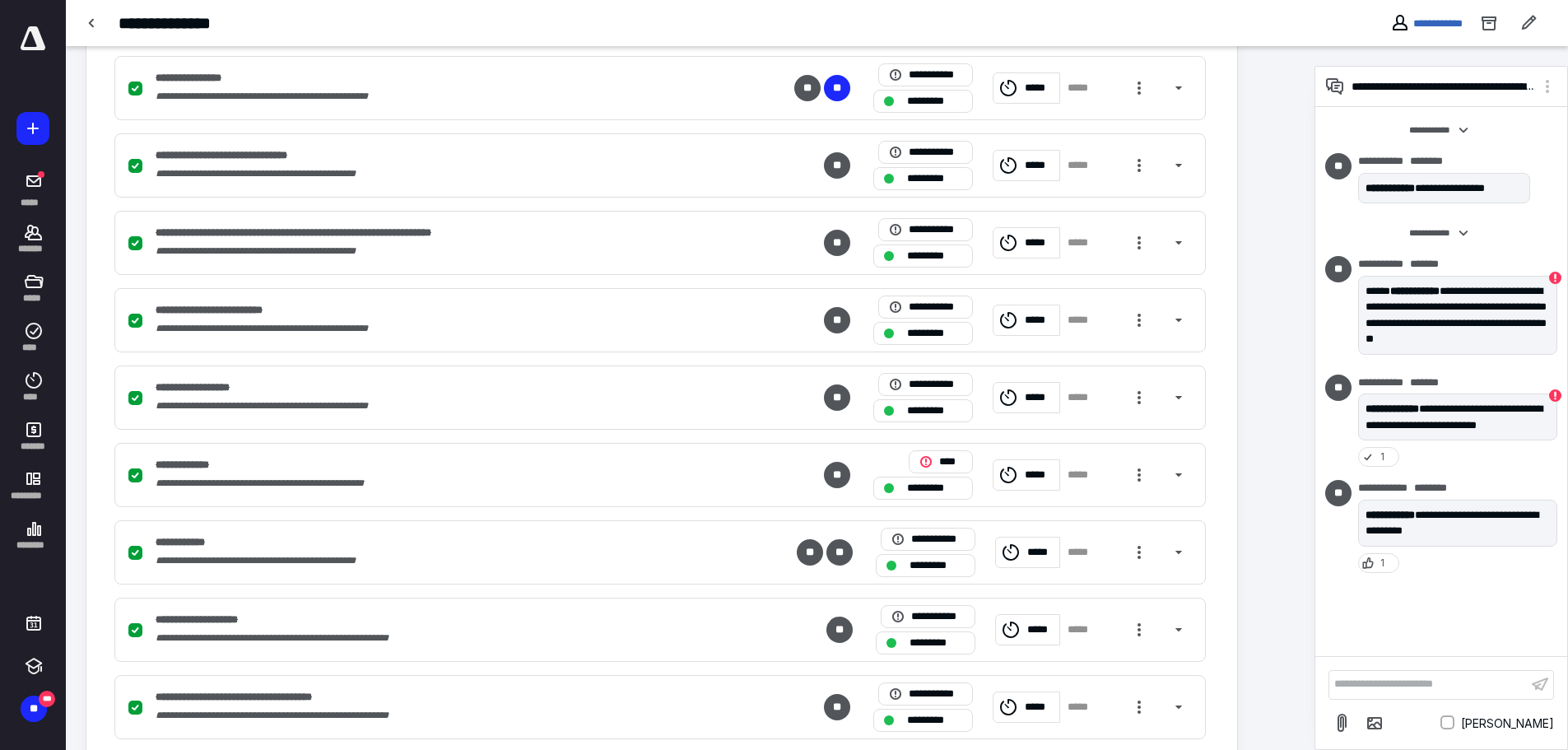 scroll, scrollTop: 338, scrollLeft: 0, axis: vertical 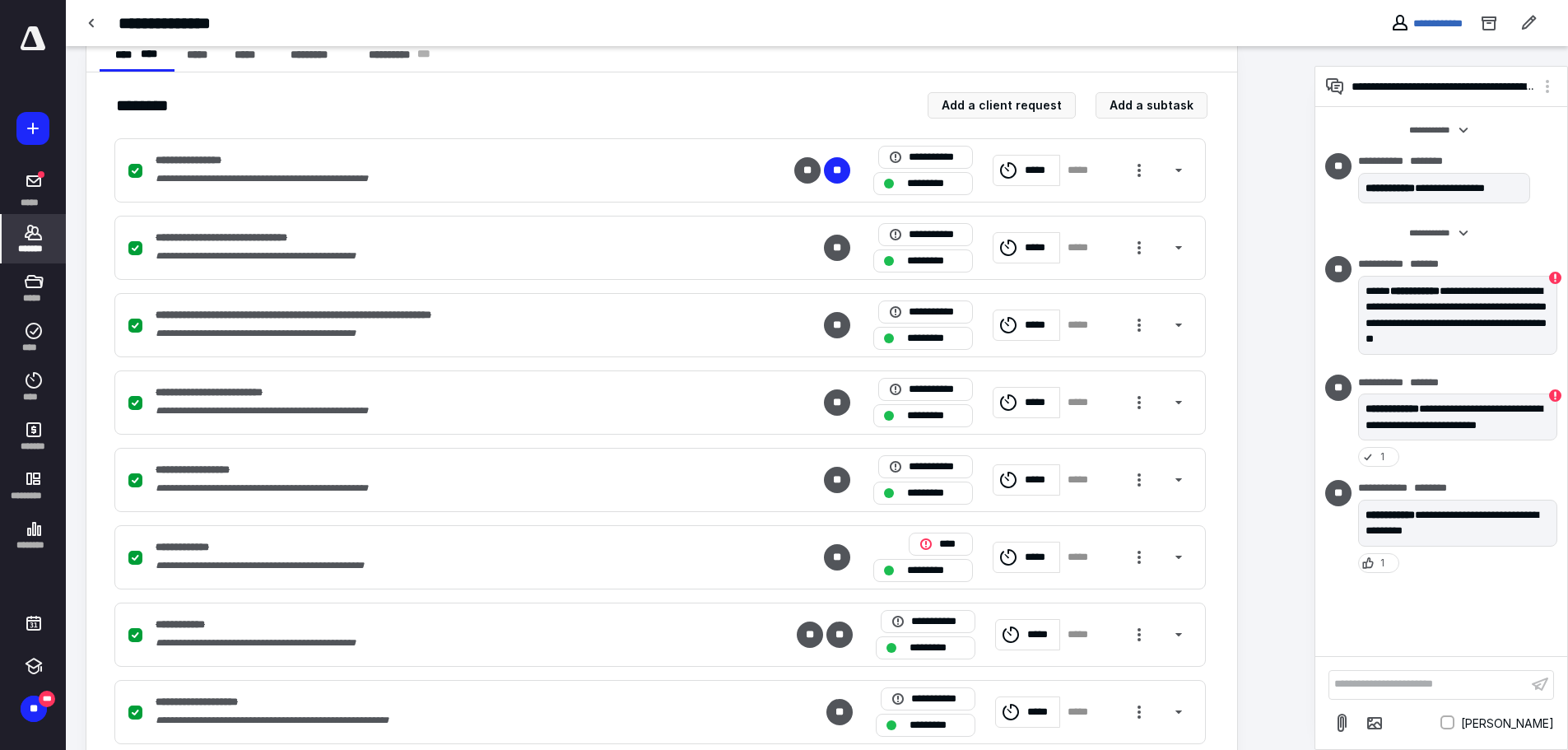 click 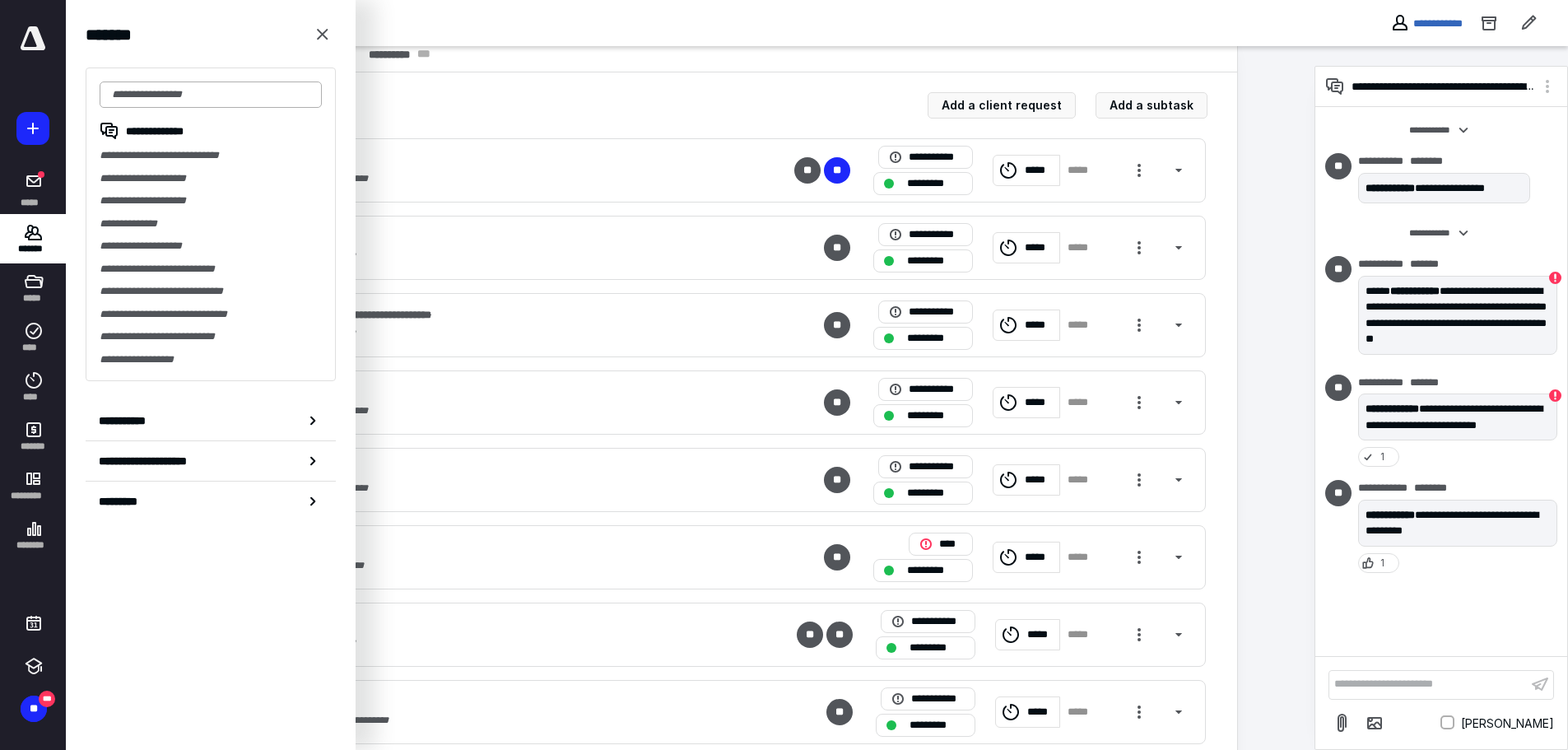 click at bounding box center [211, 95] 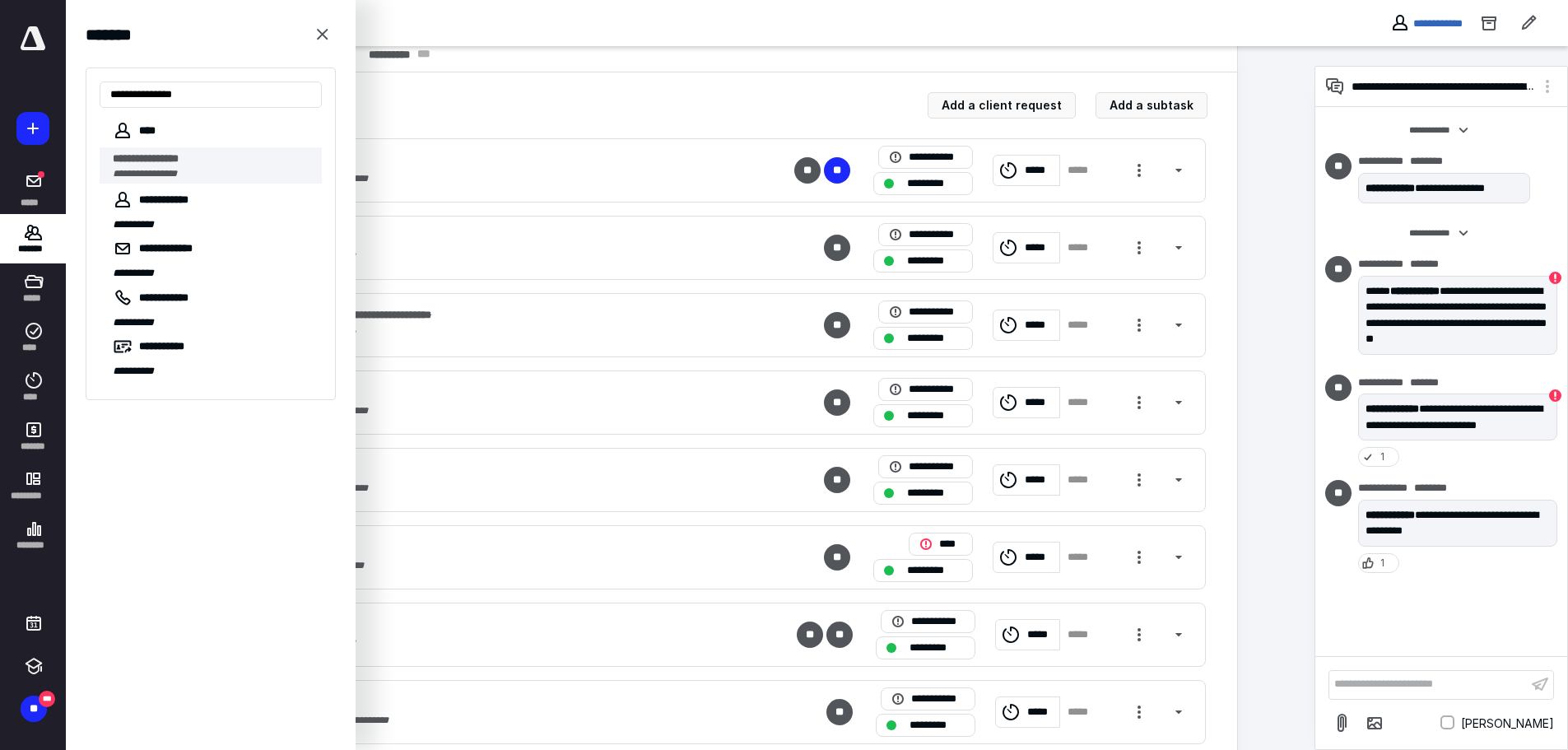 type on "**********" 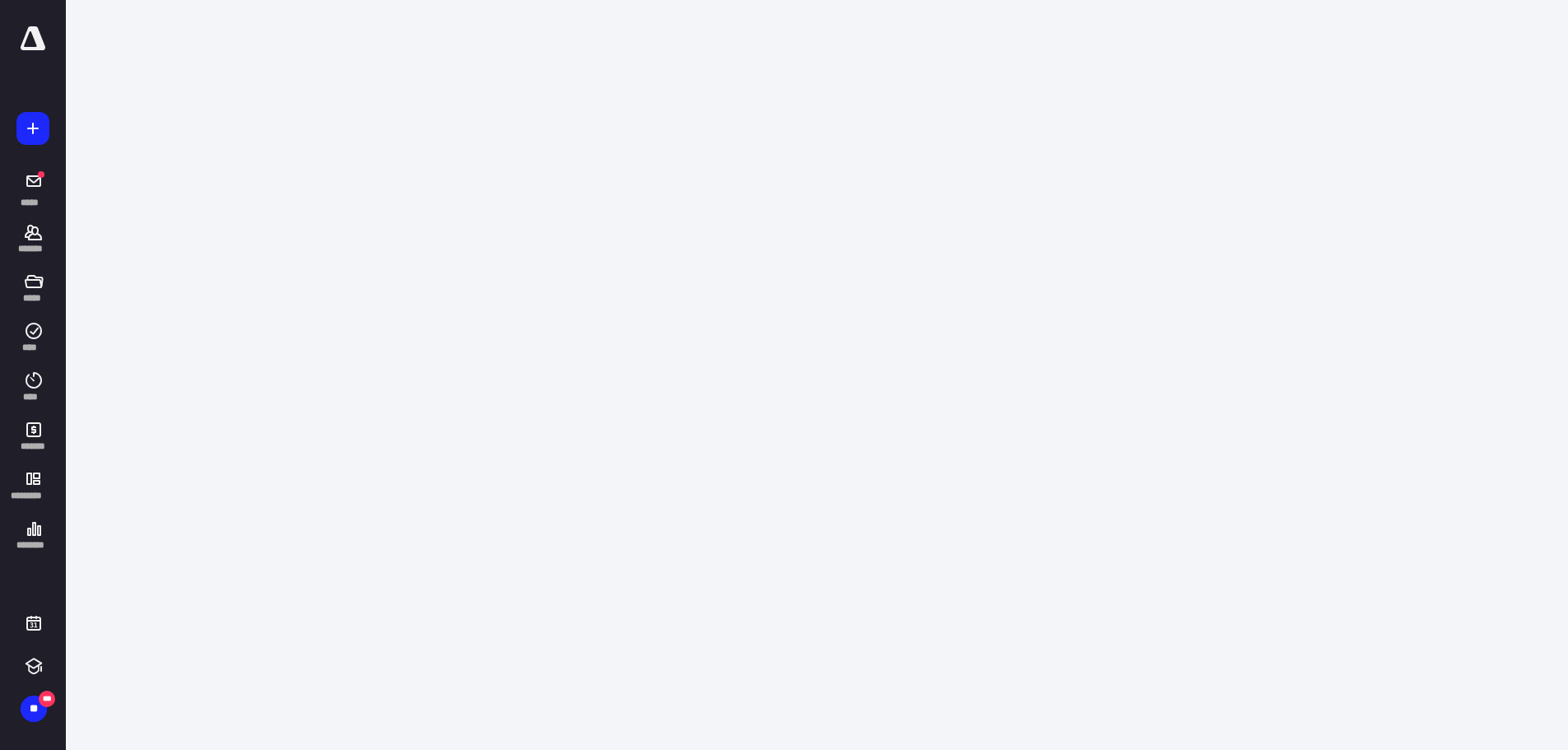 scroll, scrollTop: 0, scrollLeft: 0, axis: both 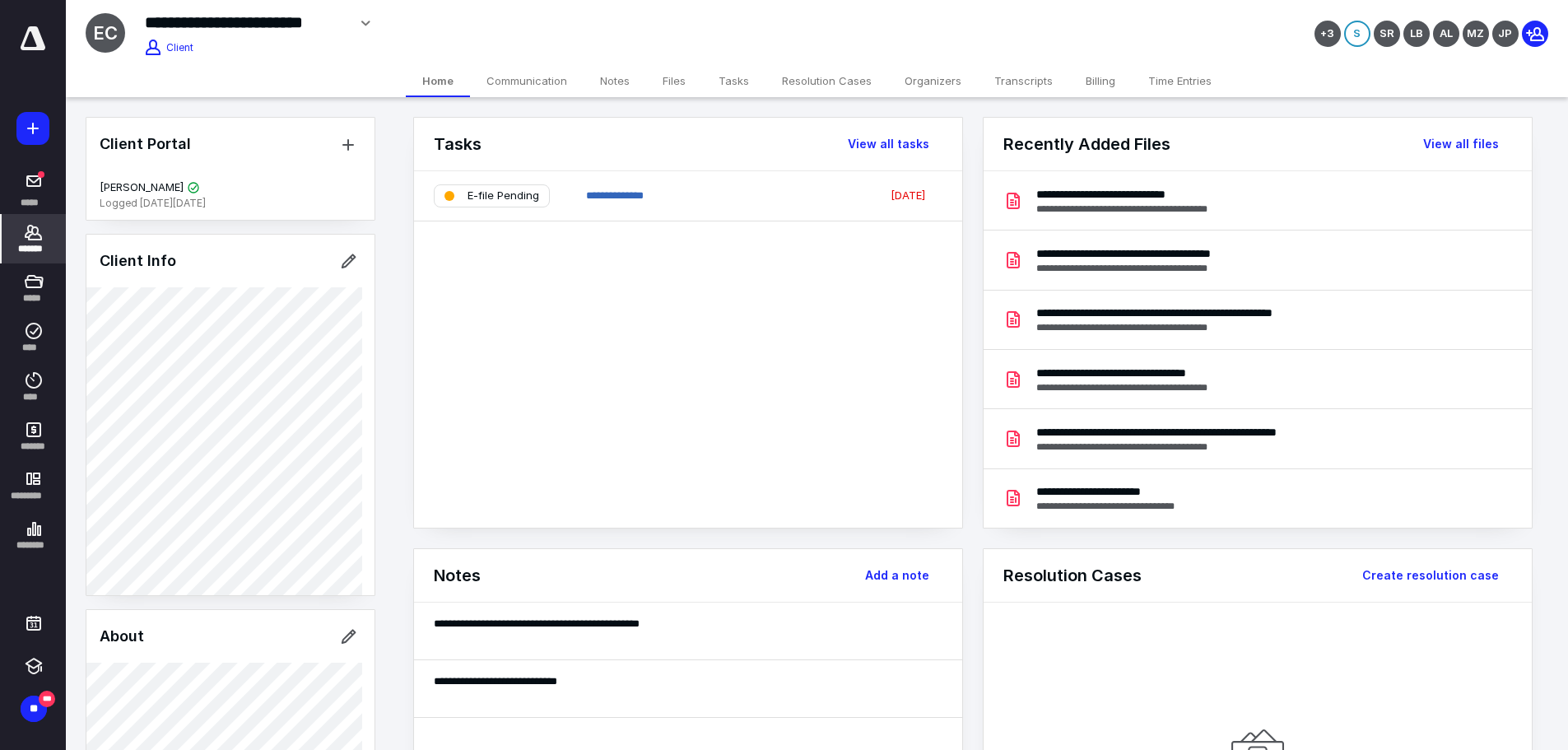 click on "Billing" at bounding box center [1100, 81] 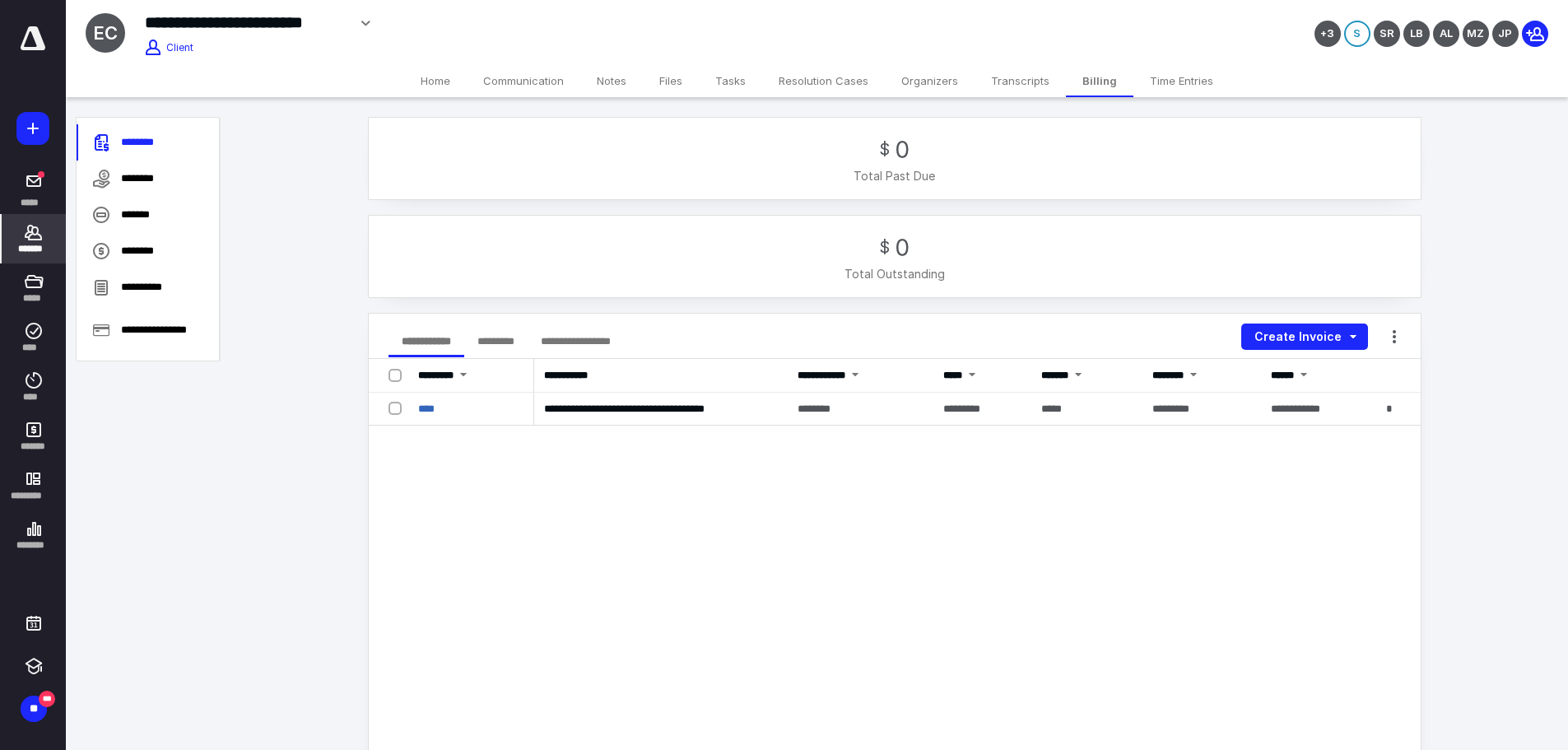 click on "Tasks" at bounding box center (730, 81) 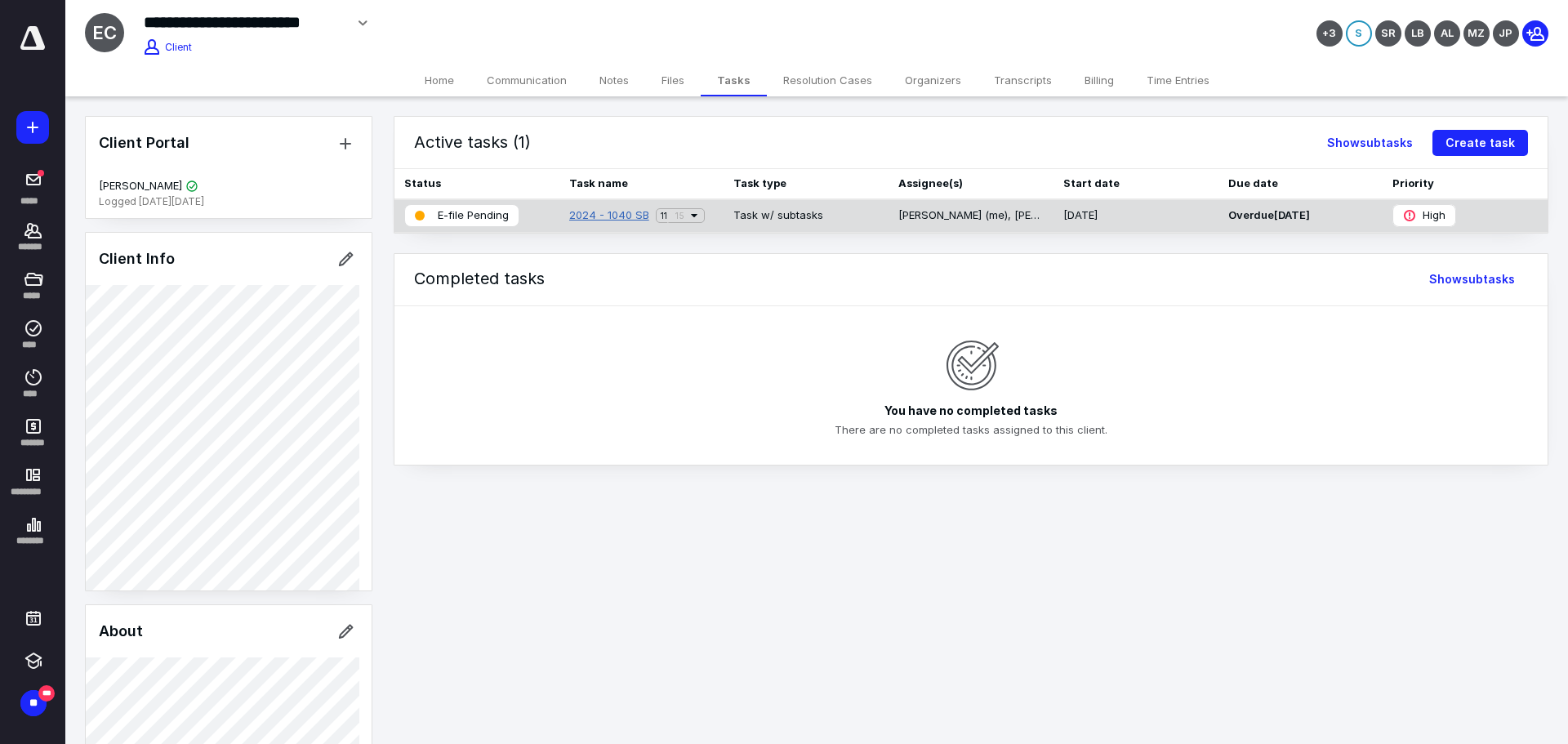 click on "2024 - 1040 SB" at bounding box center (609, 216) 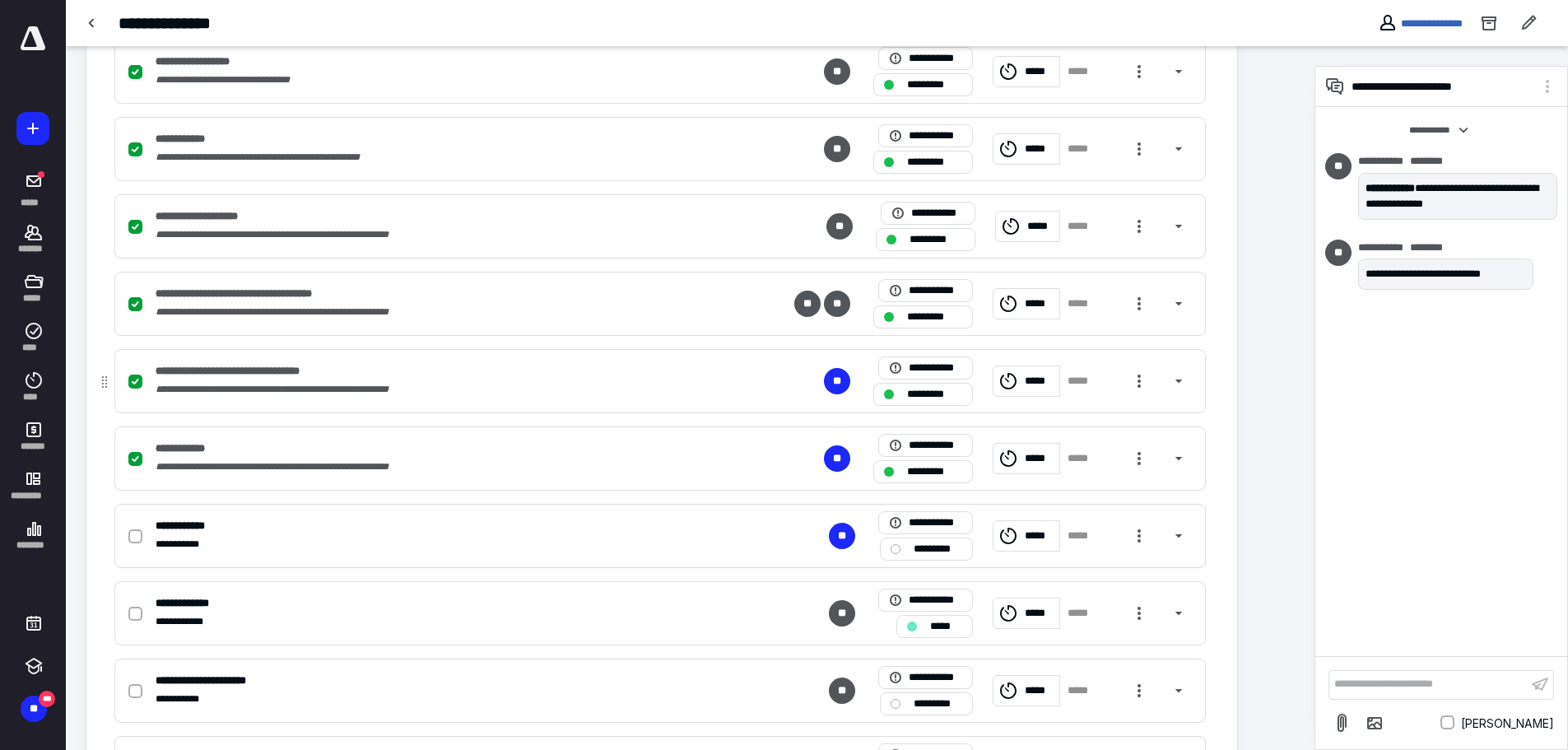 scroll, scrollTop: 906, scrollLeft: 0, axis: vertical 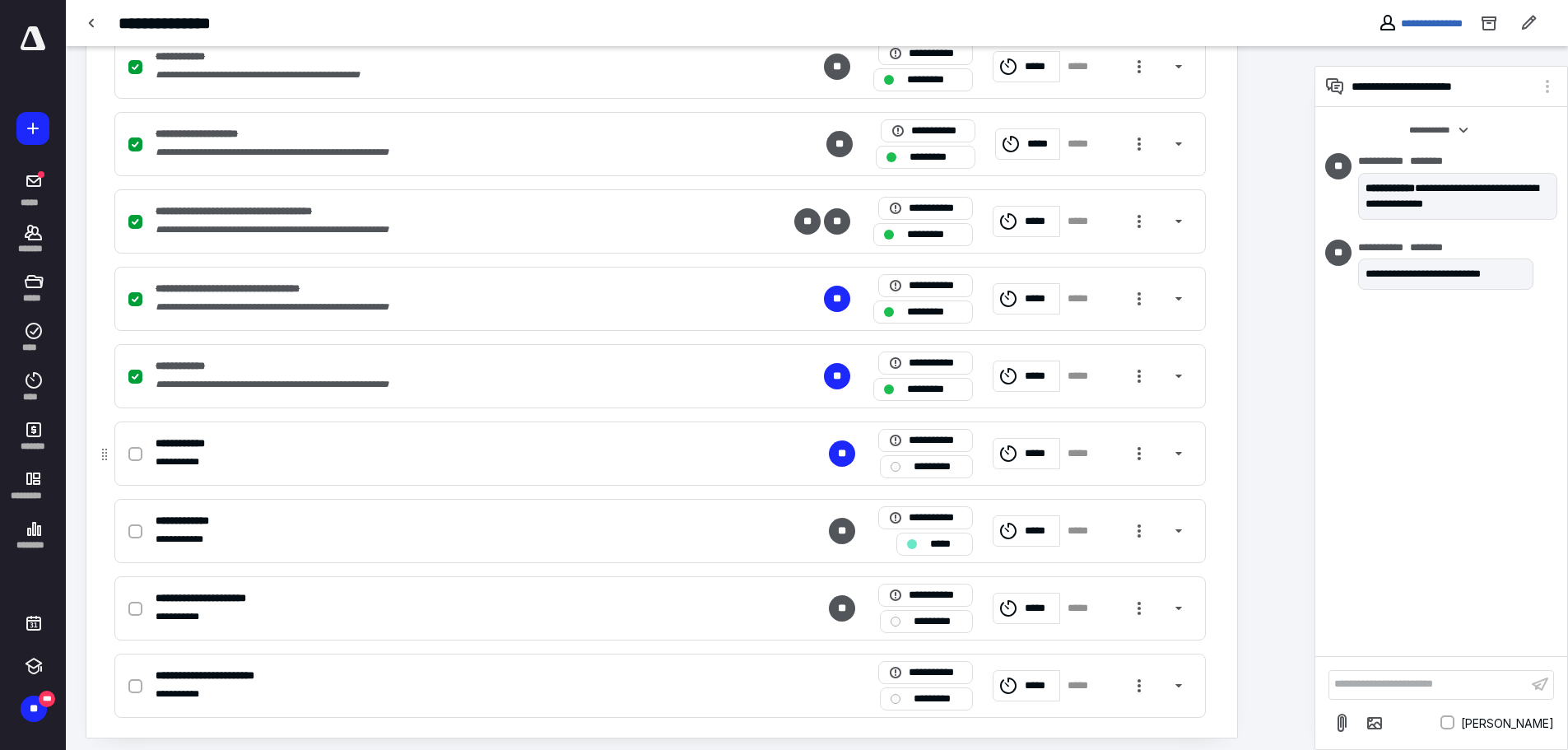 click at bounding box center [135, 454] 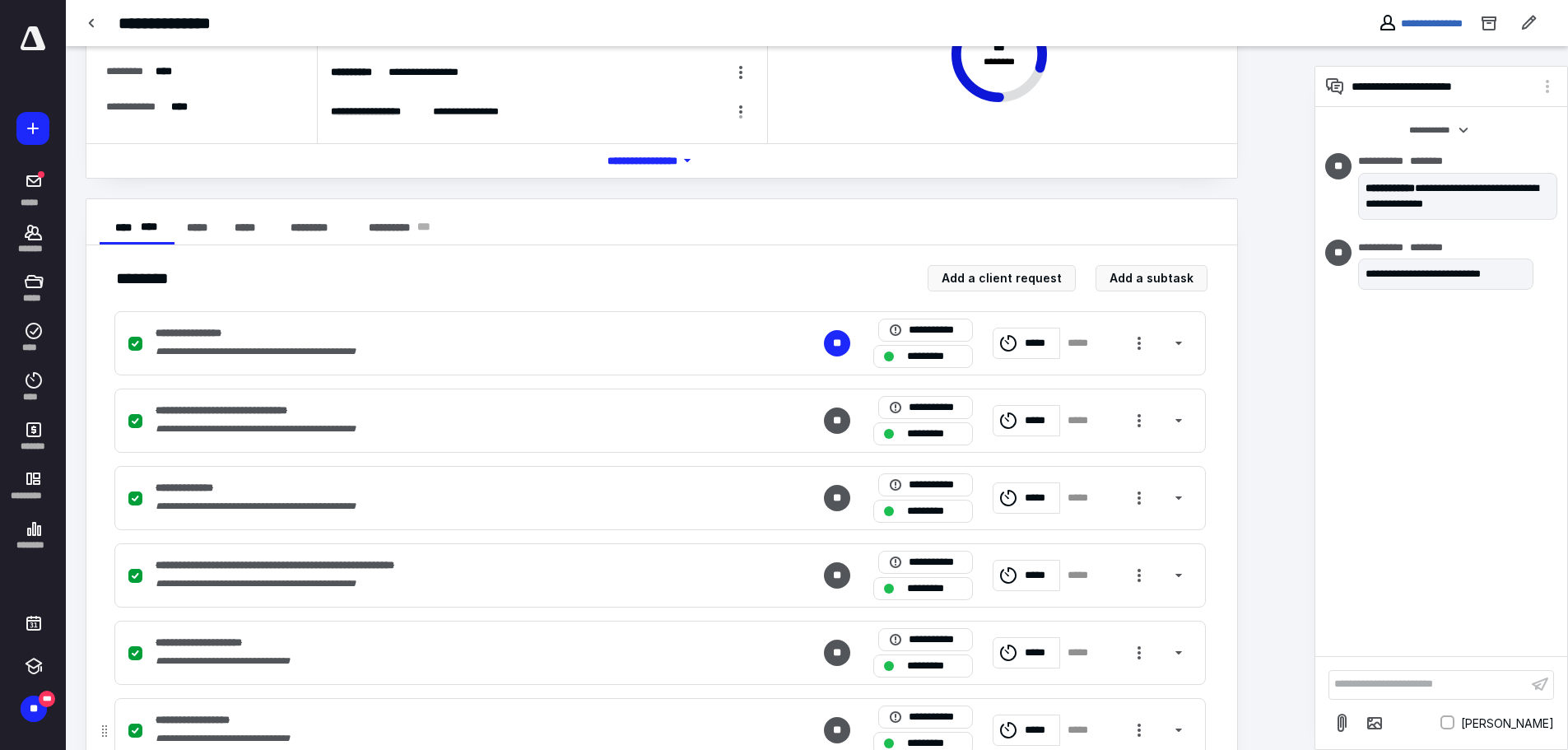 scroll, scrollTop: 0, scrollLeft: 0, axis: both 